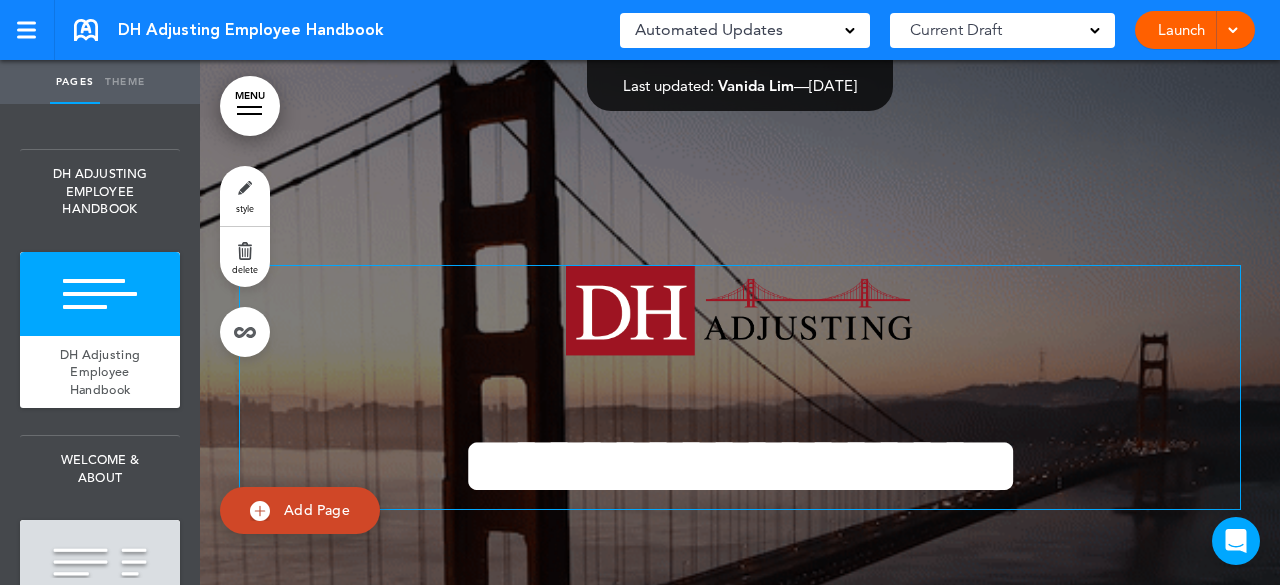 scroll, scrollTop: 0, scrollLeft: 0, axis: both 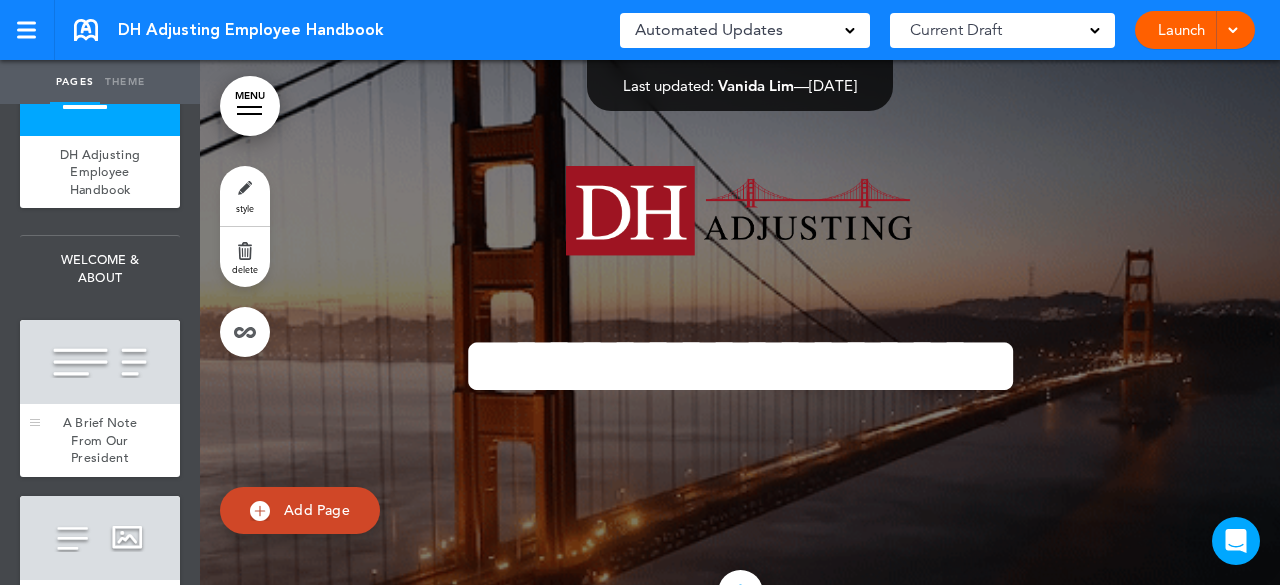click on "A Brief Note From Our President" at bounding box center (100, 440) 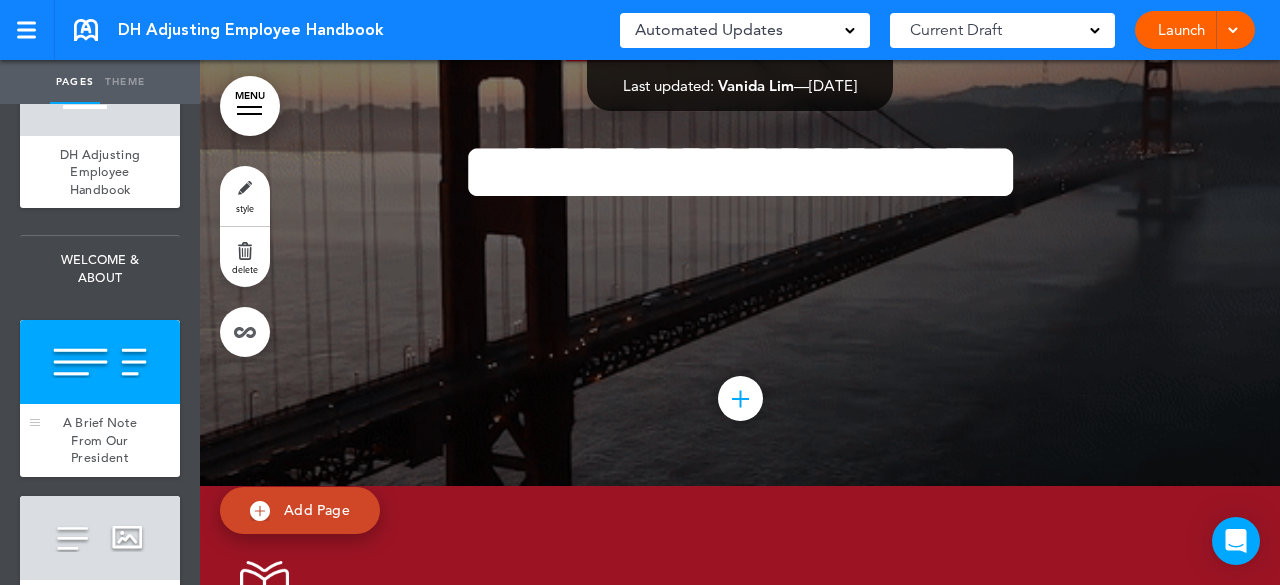 scroll, scrollTop: 720, scrollLeft: 0, axis: vertical 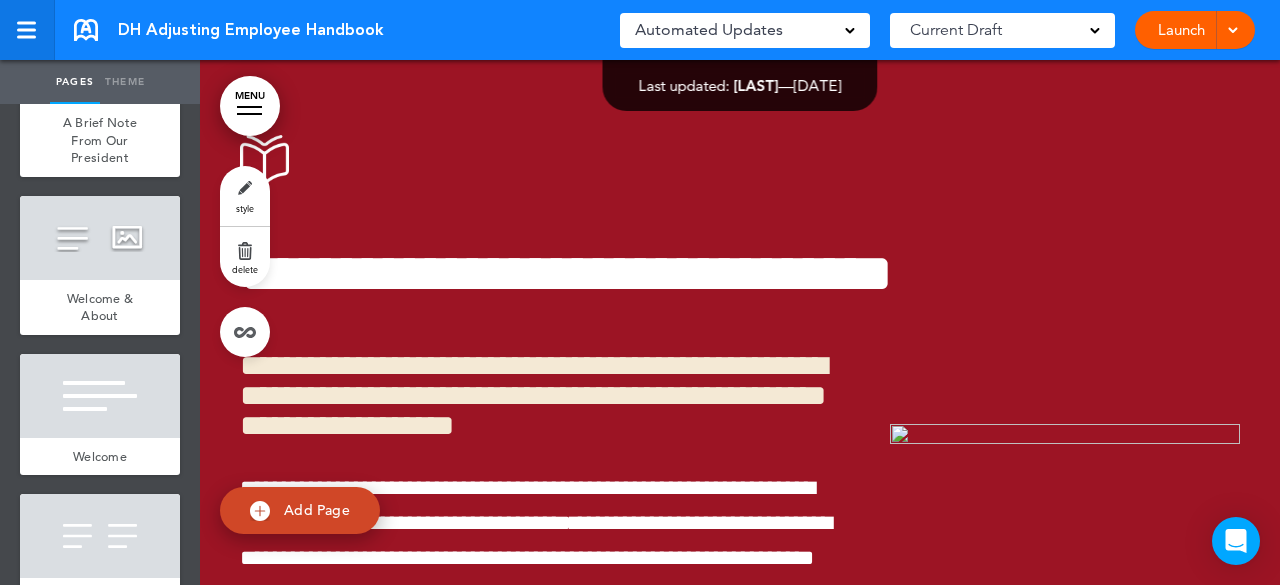 click at bounding box center [26, 30] 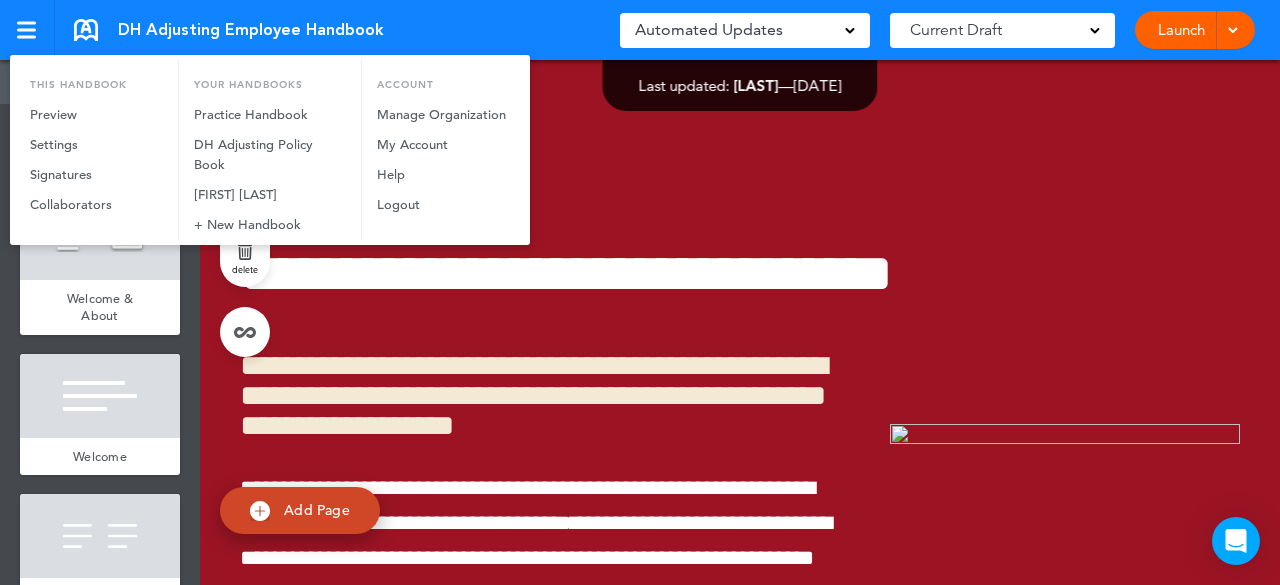 click at bounding box center (640, 292) 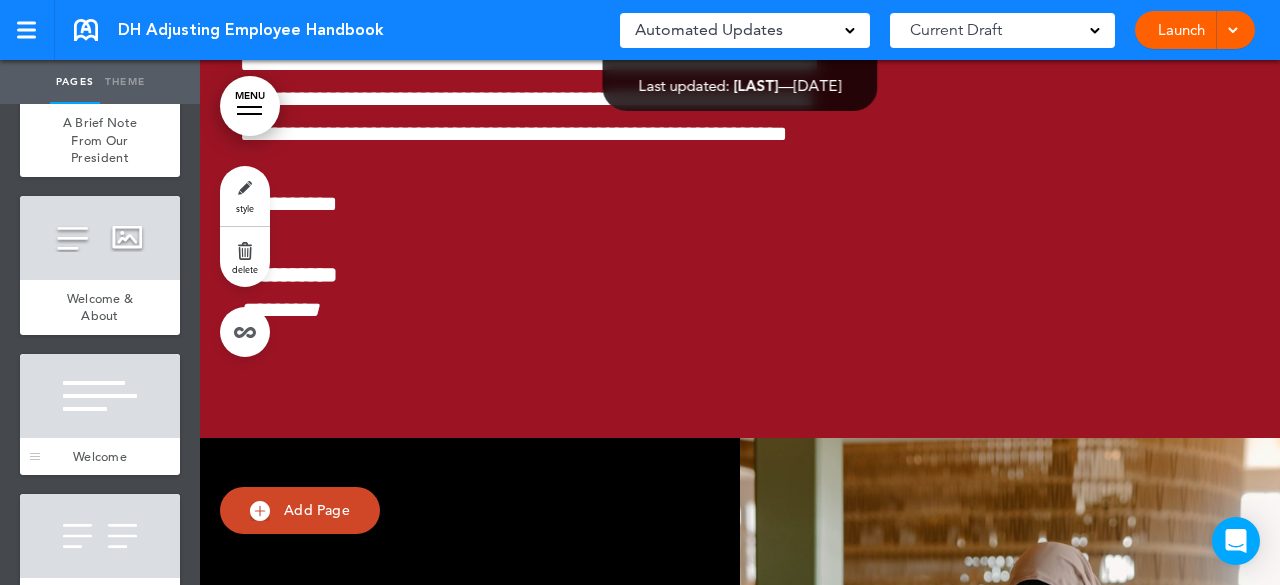 scroll, scrollTop: 1520, scrollLeft: 0, axis: vertical 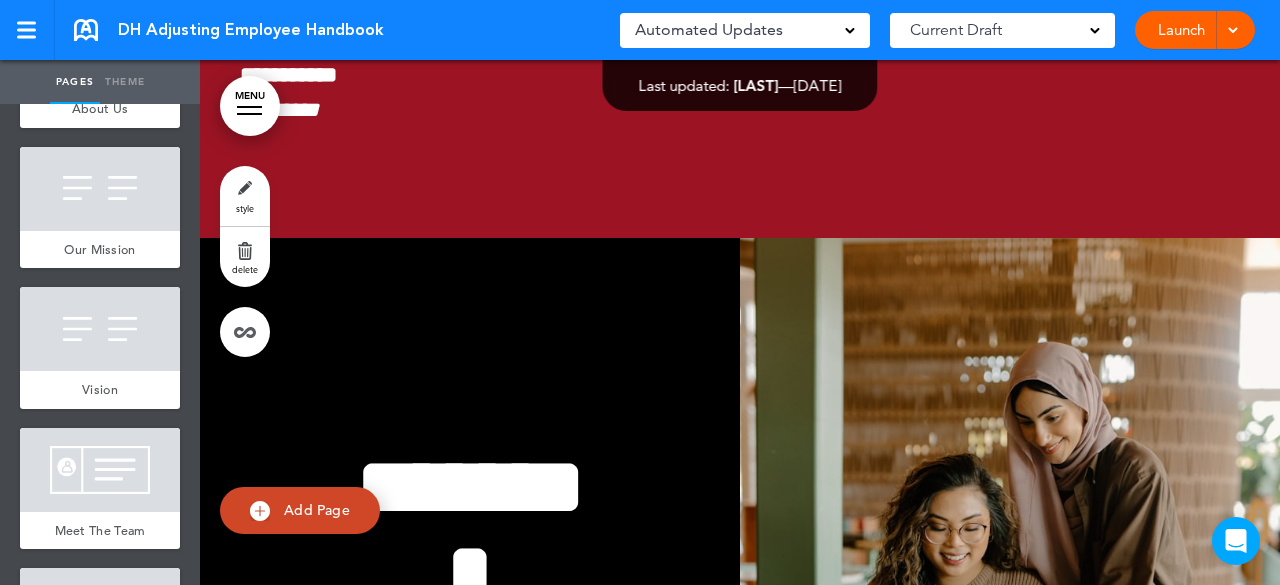click on "MENU" at bounding box center [250, 106] 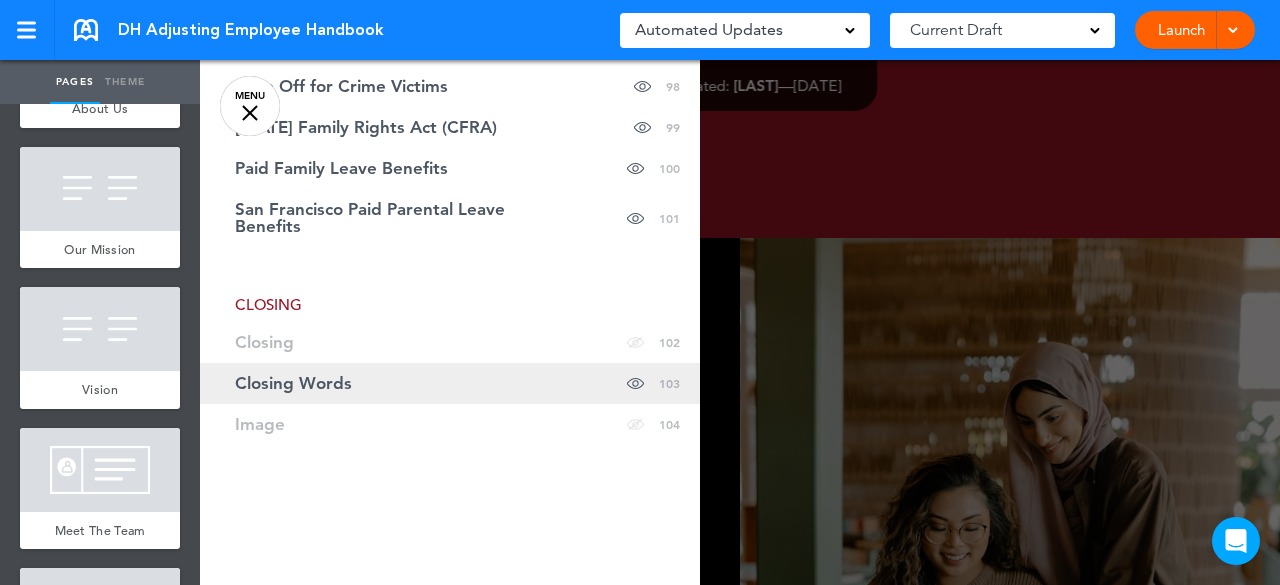 scroll, scrollTop: 4824, scrollLeft: 0, axis: vertical 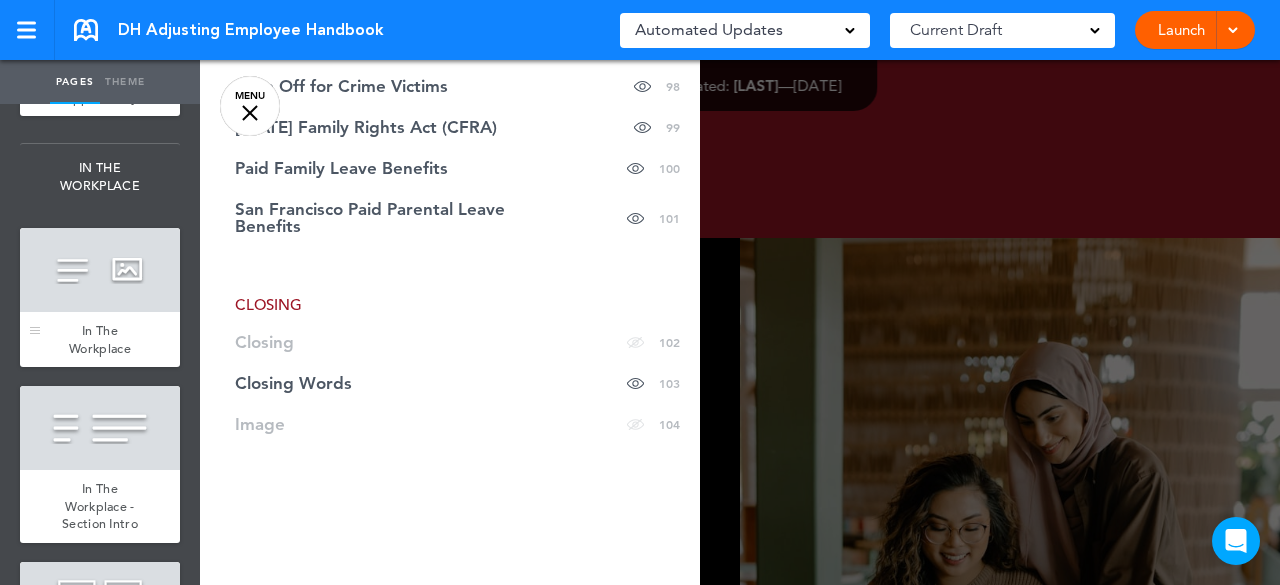 click on "In The Workplace" at bounding box center [100, 339] 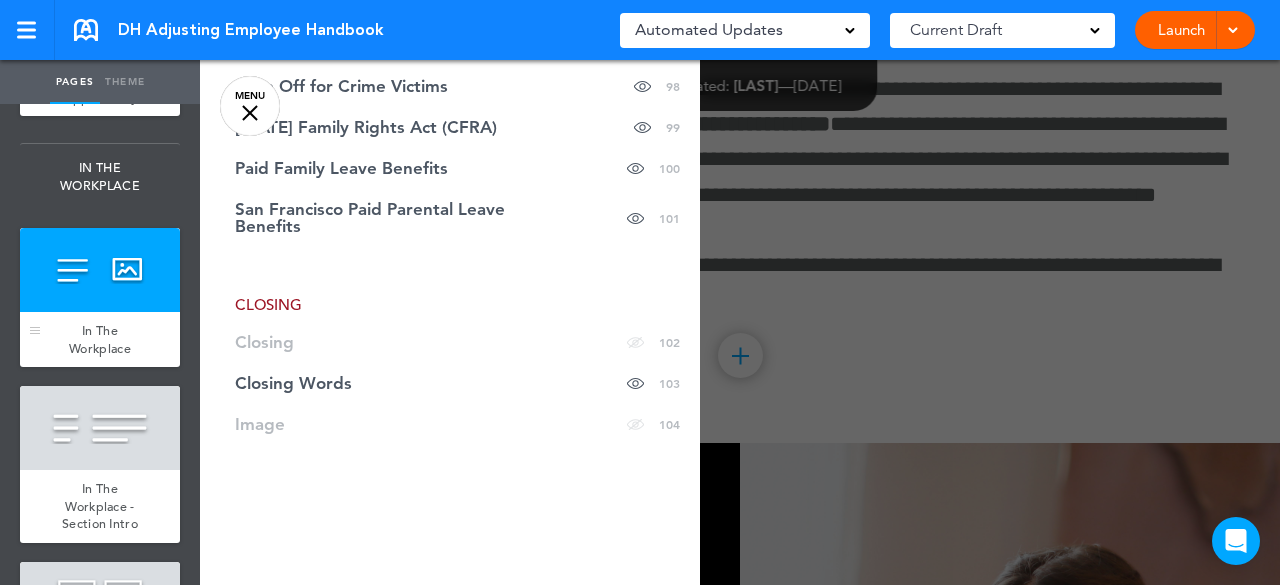 scroll, scrollTop: 15980, scrollLeft: 0, axis: vertical 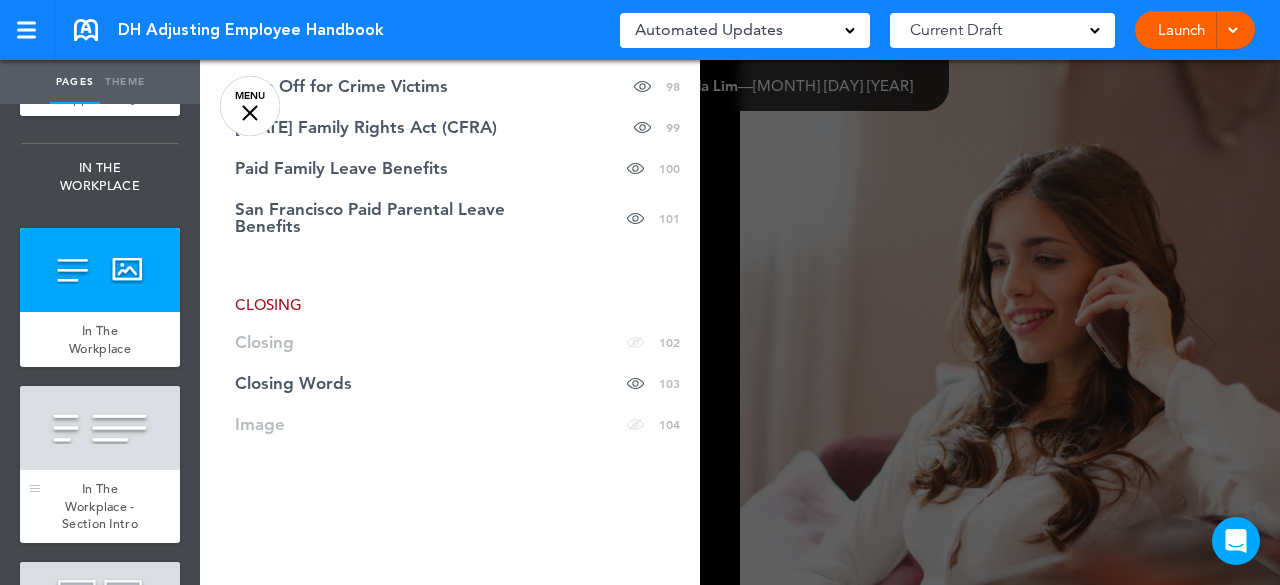 click on "In The Workplace - Section Intro" at bounding box center (100, 506) 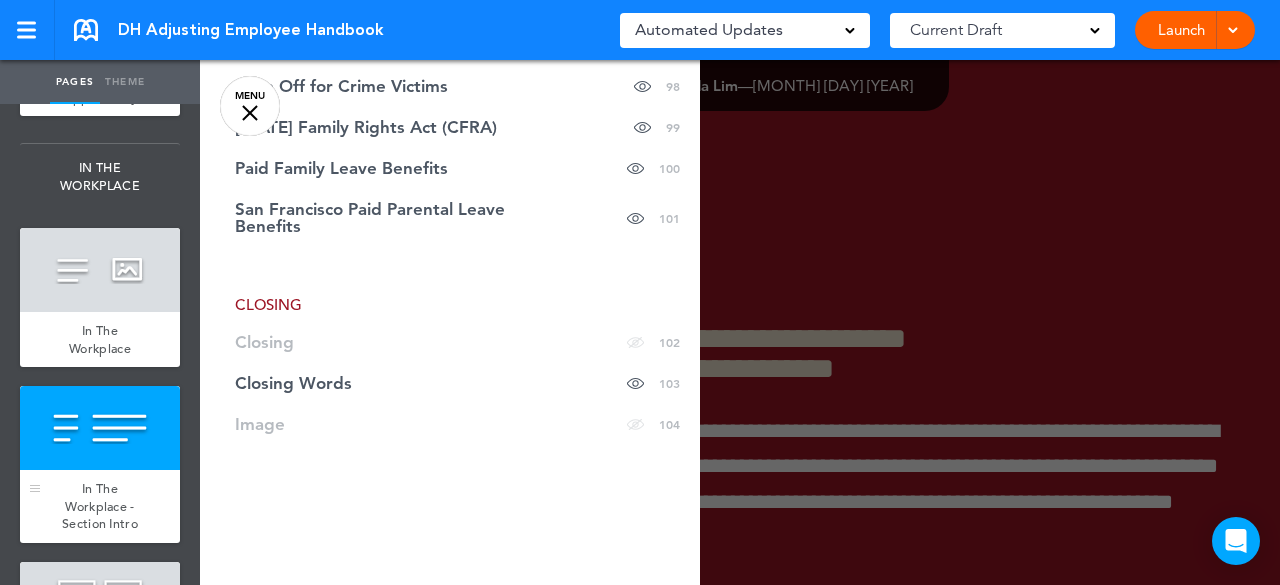 scroll, scrollTop: 16700, scrollLeft: 0, axis: vertical 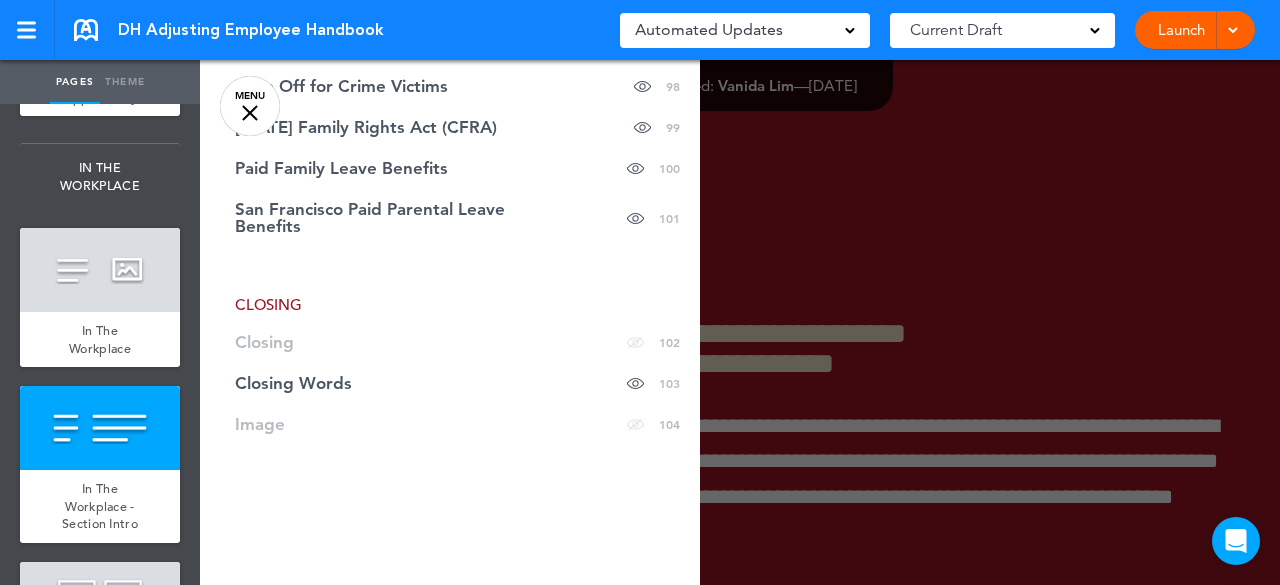 click at bounding box center [250, 113] 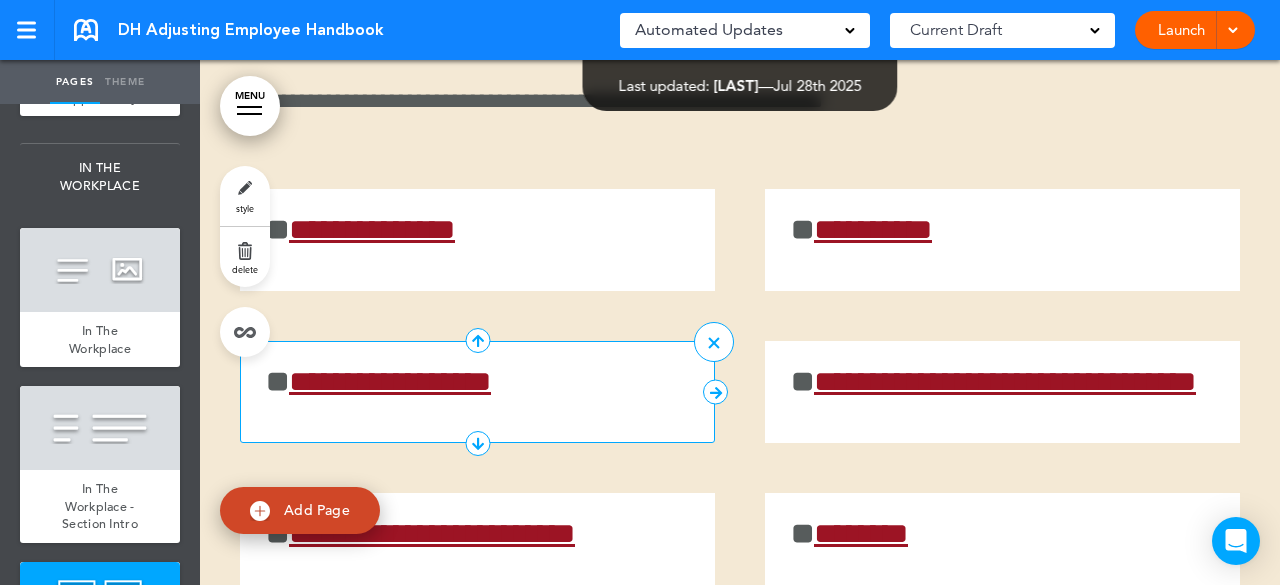 scroll, scrollTop: 18100, scrollLeft: 0, axis: vertical 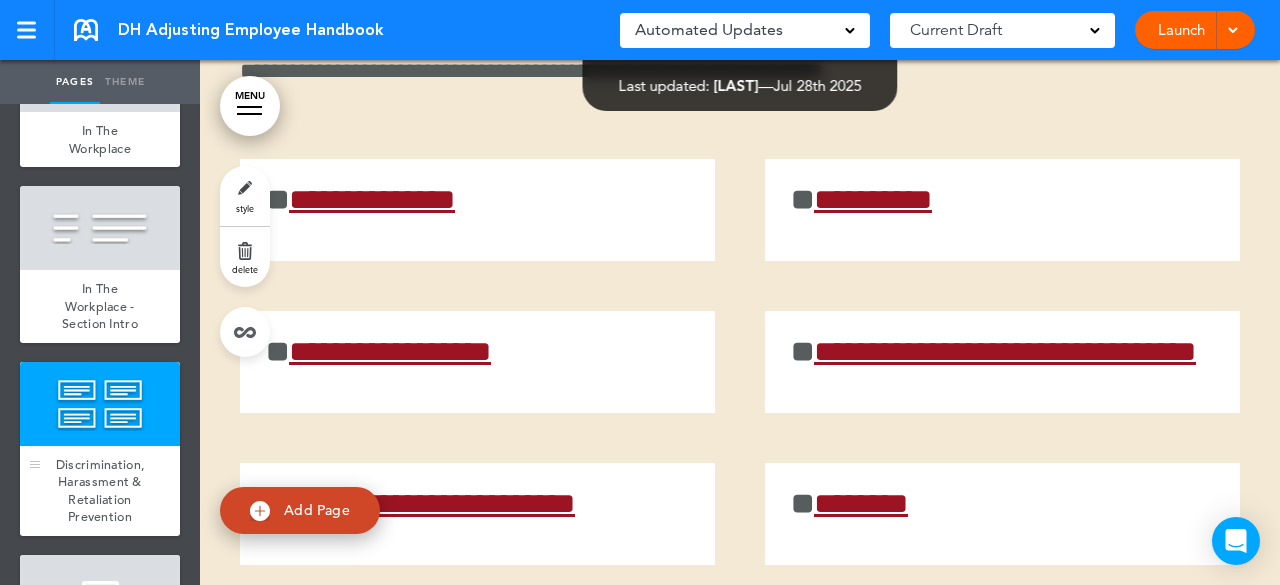 click on "Discrimination, Harassment & Retaliation Prevention" at bounding box center [100, 491] 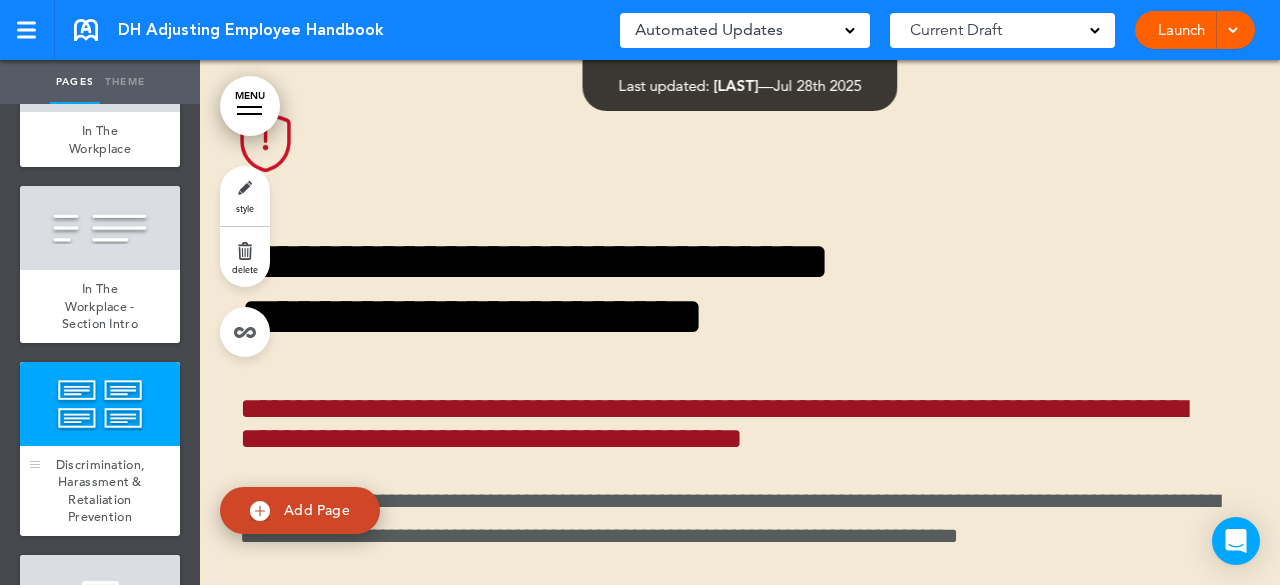 scroll, scrollTop: 17420, scrollLeft: 0, axis: vertical 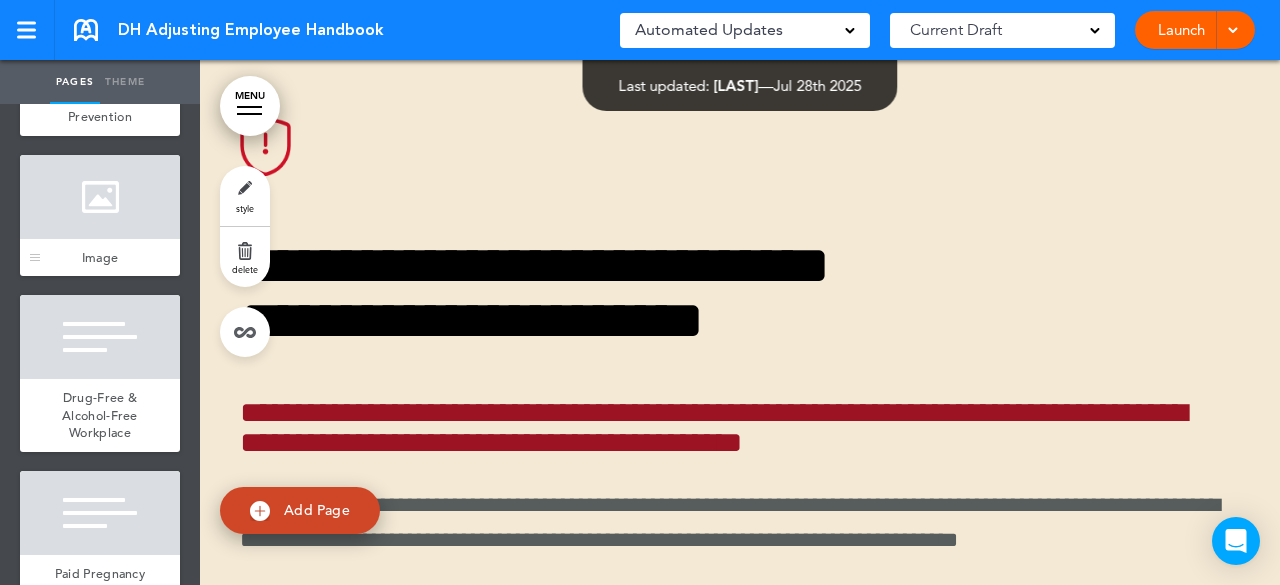 click at bounding box center [100, 197] 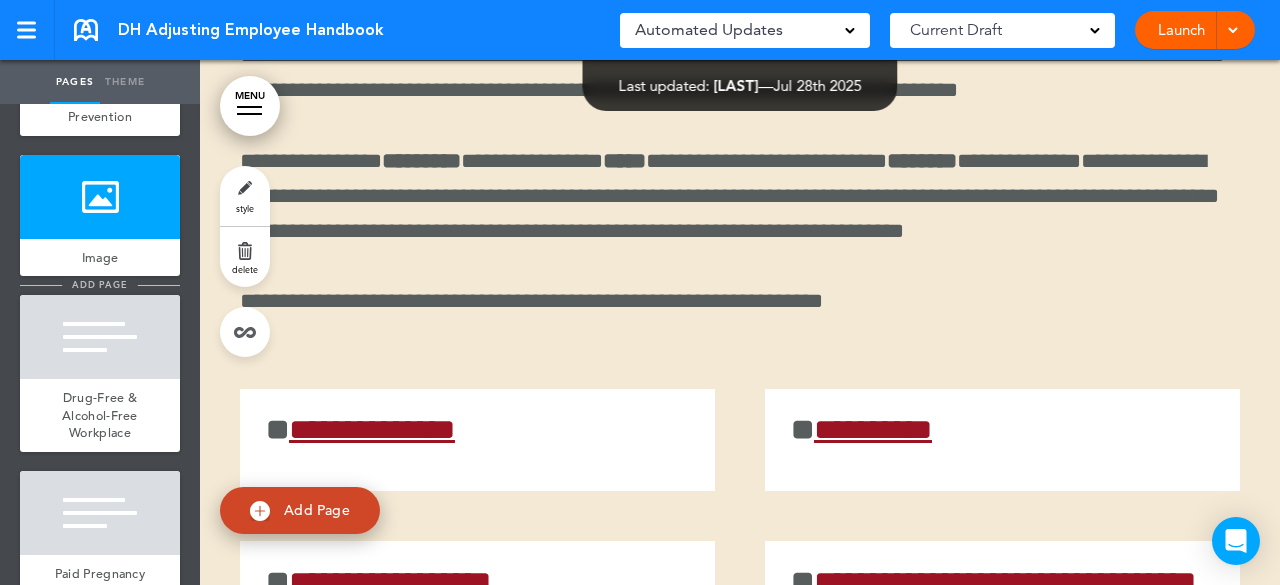 scroll, scrollTop: 18947, scrollLeft: 0, axis: vertical 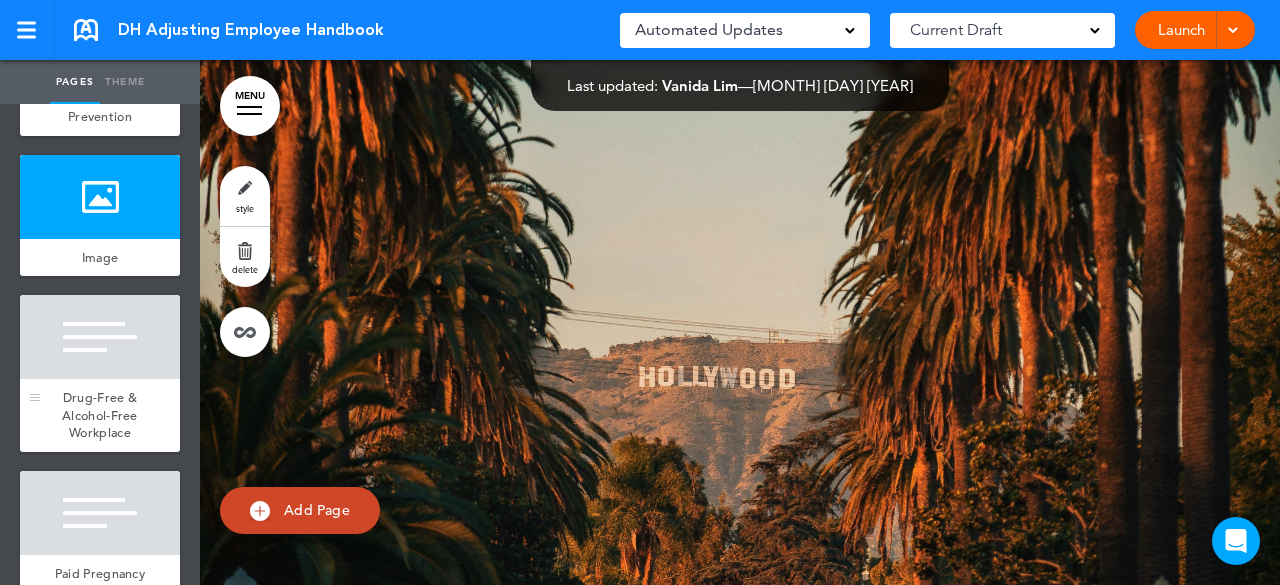 click at bounding box center (100, 337) 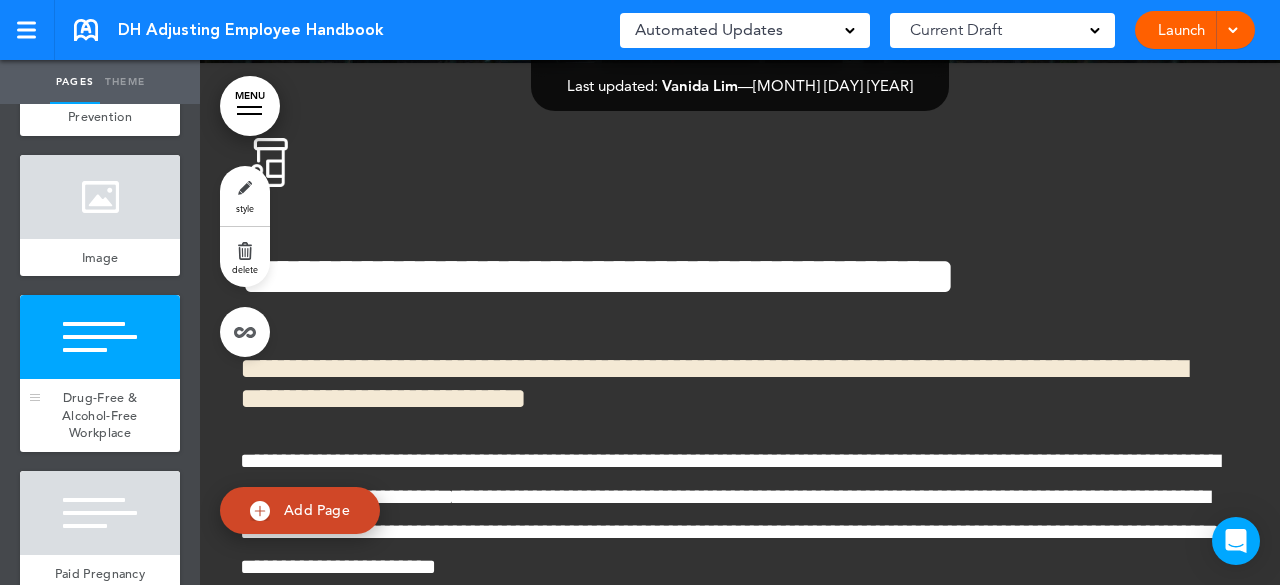 scroll, scrollTop: 19667, scrollLeft: 0, axis: vertical 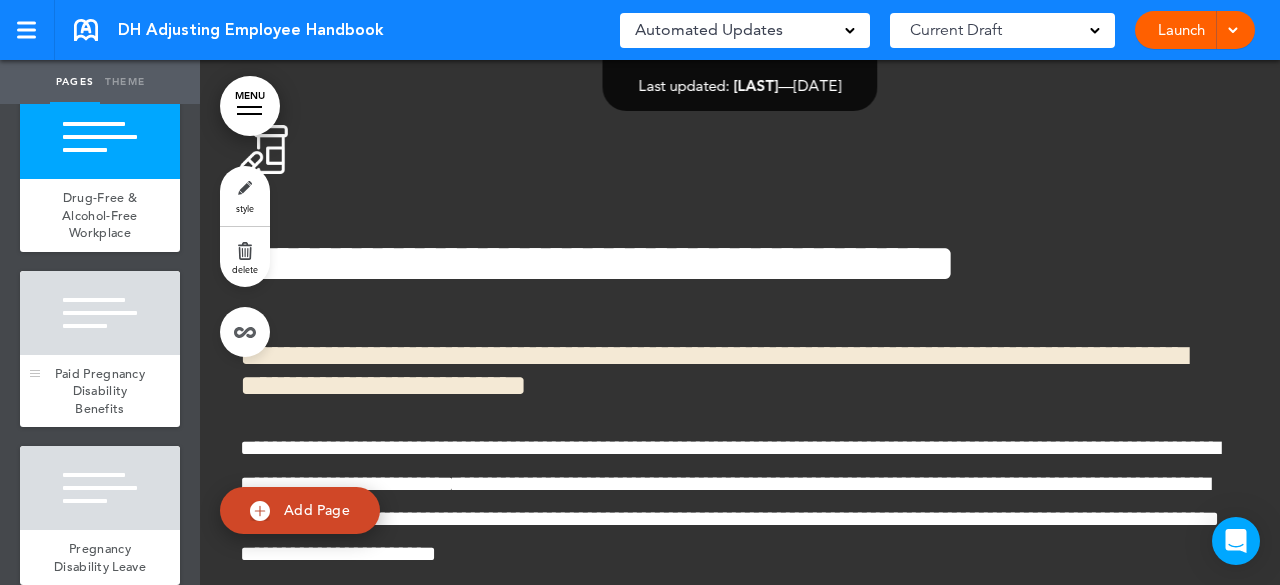click at bounding box center (100, 313) 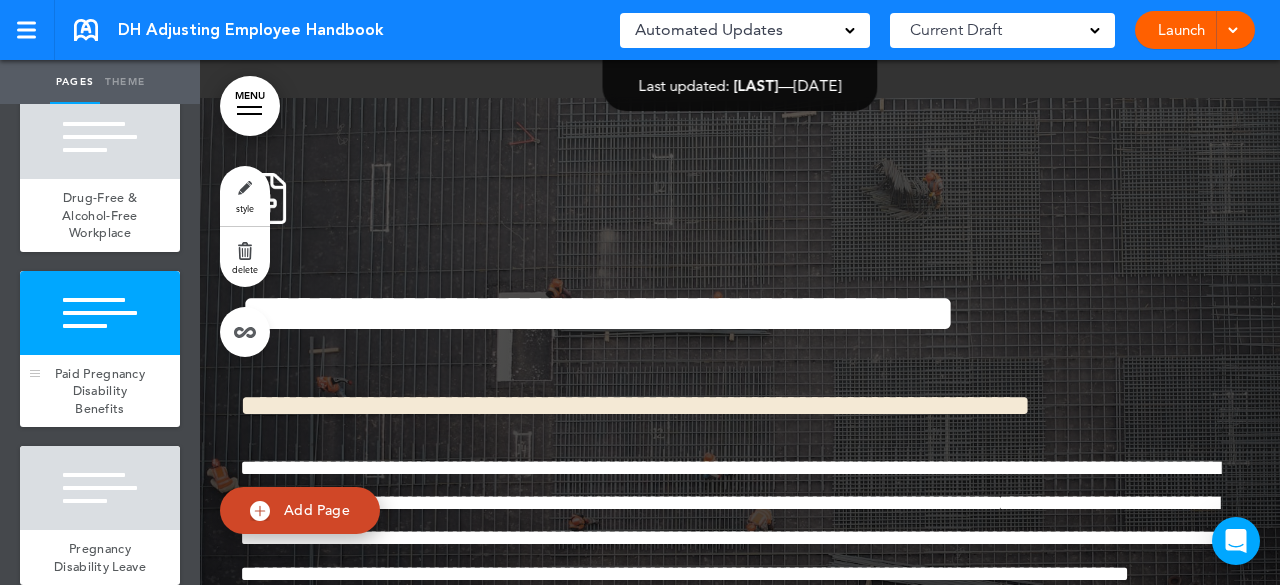 scroll, scrollTop: 20484, scrollLeft: 0, axis: vertical 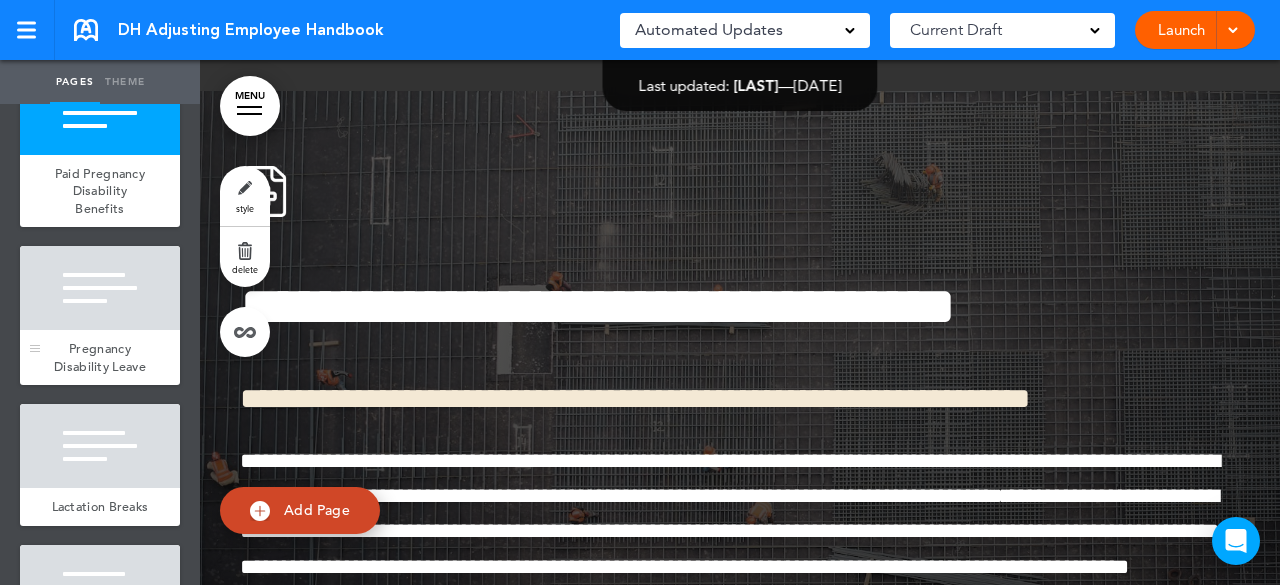 click at bounding box center (100, 288) 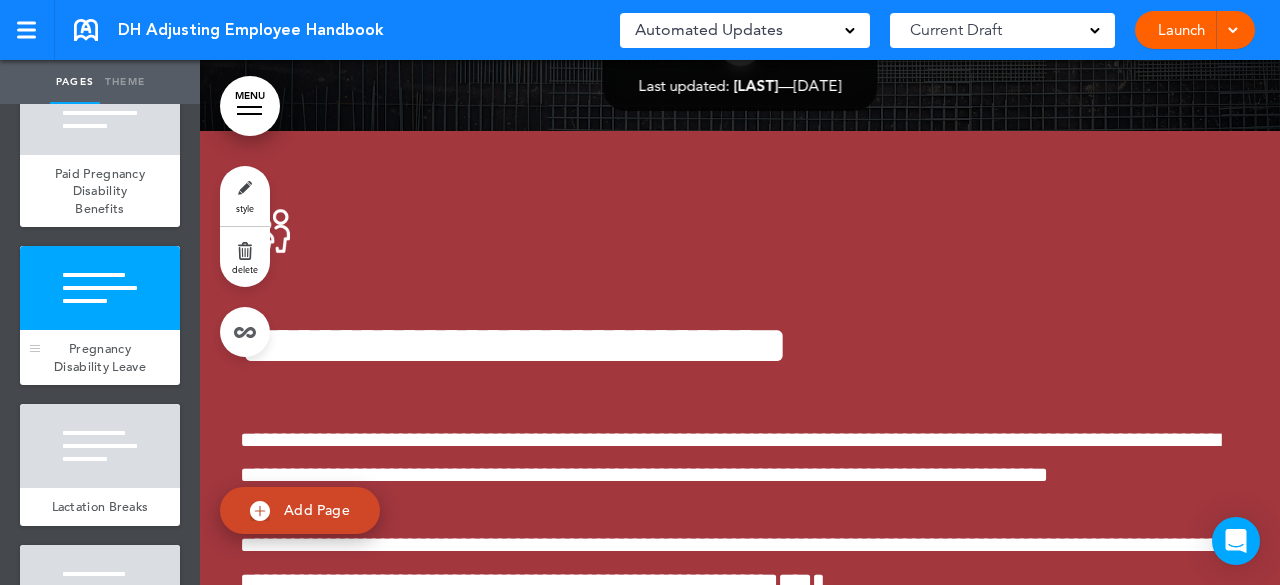 scroll, scrollTop: 21204, scrollLeft: 0, axis: vertical 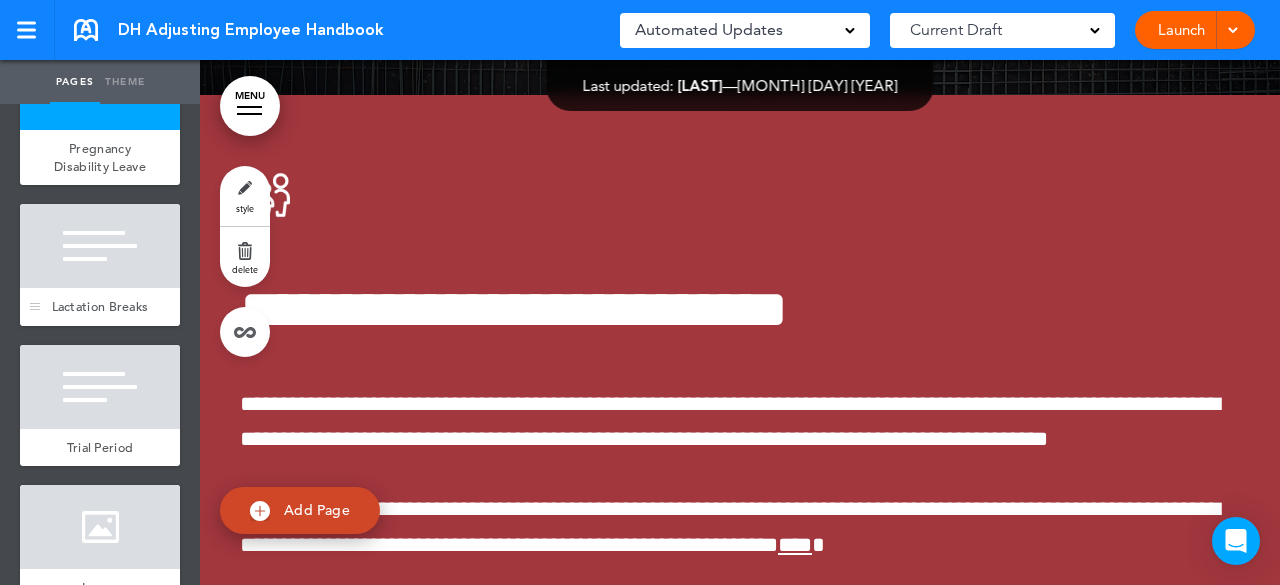 click on "Lactation Breaks" at bounding box center [100, 307] 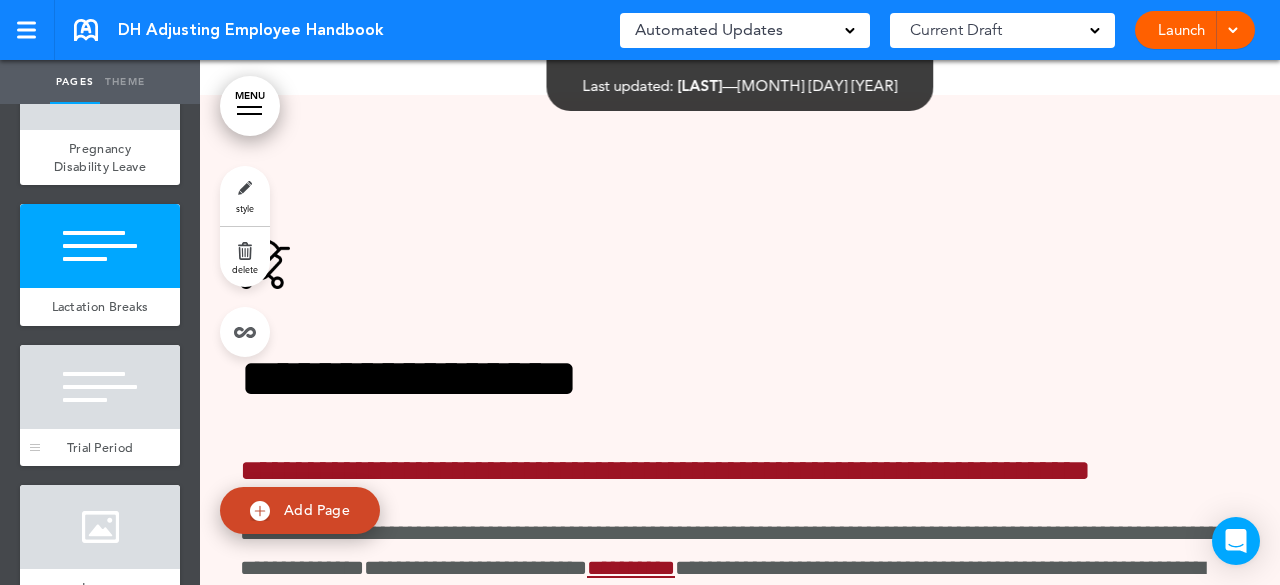 click at bounding box center [100, 387] 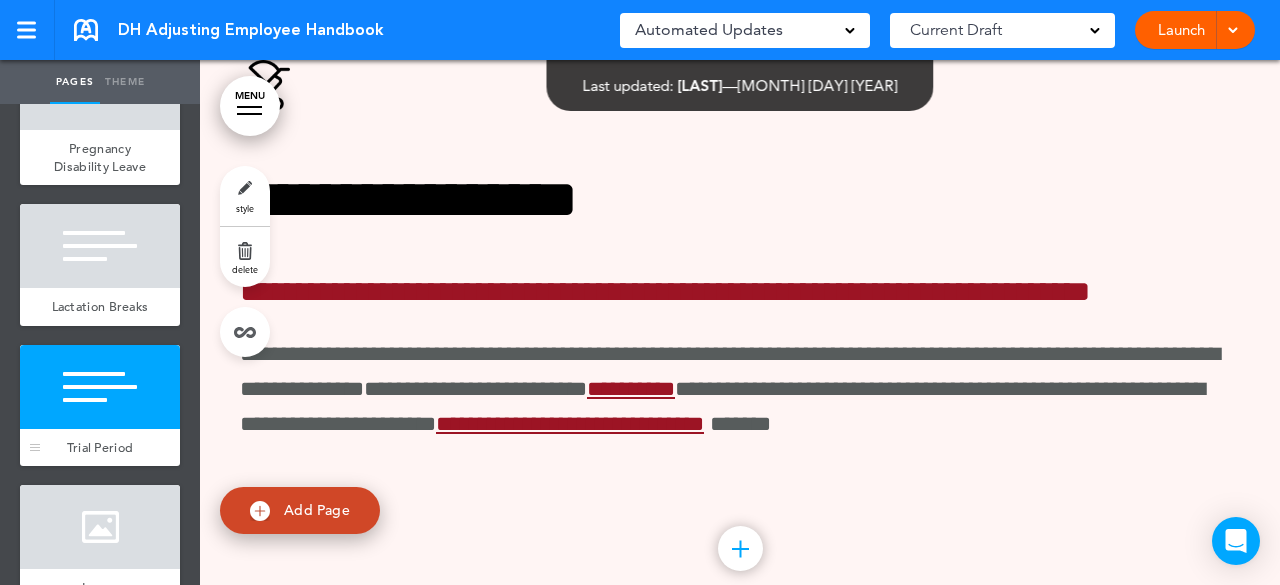 scroll, scrollTop: 22644, scrollLeft: 0, axis: vertical 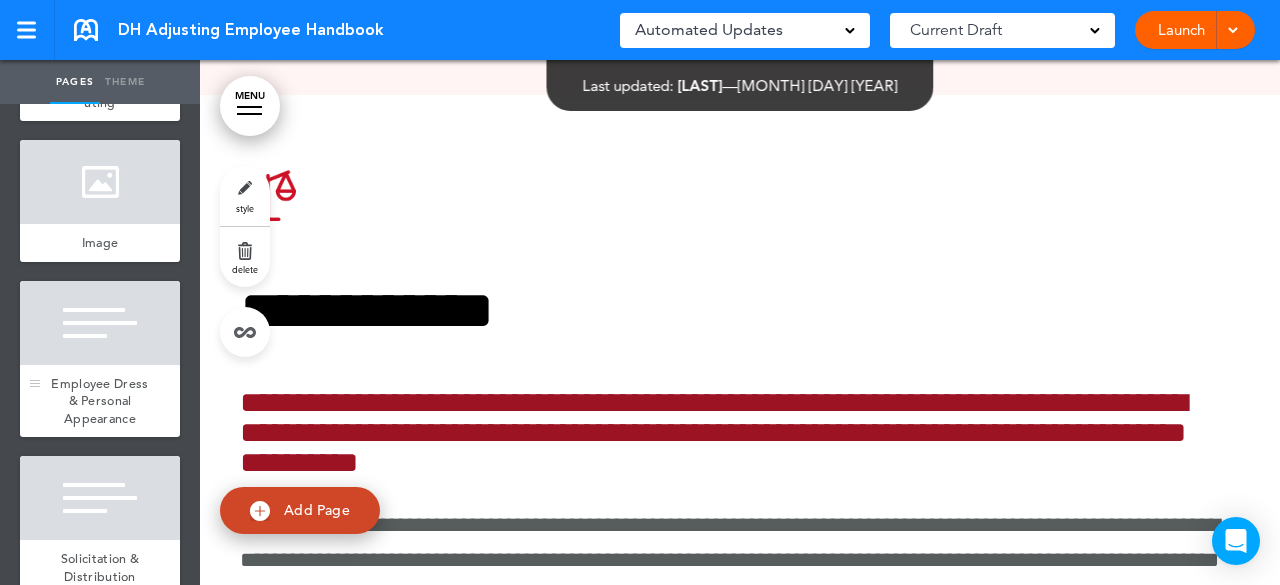 click on "Employee Dress & Personal Appearance" at bounding box center [100, 401] 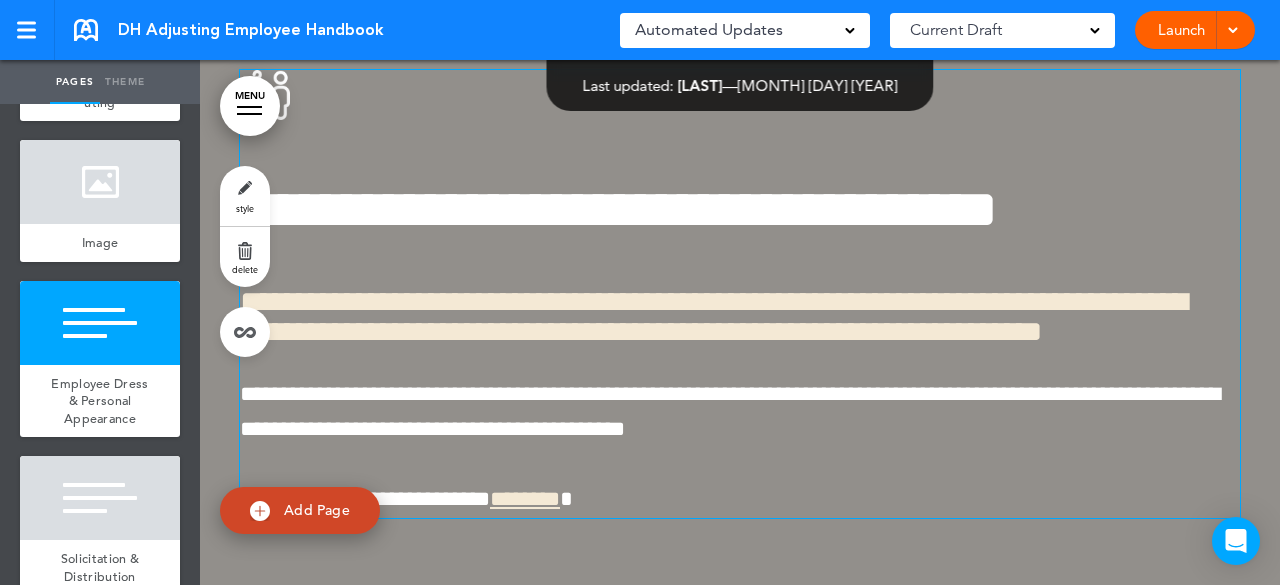 scroll, scrollTop: 27884, scrollLeft: 0, axis: vertical 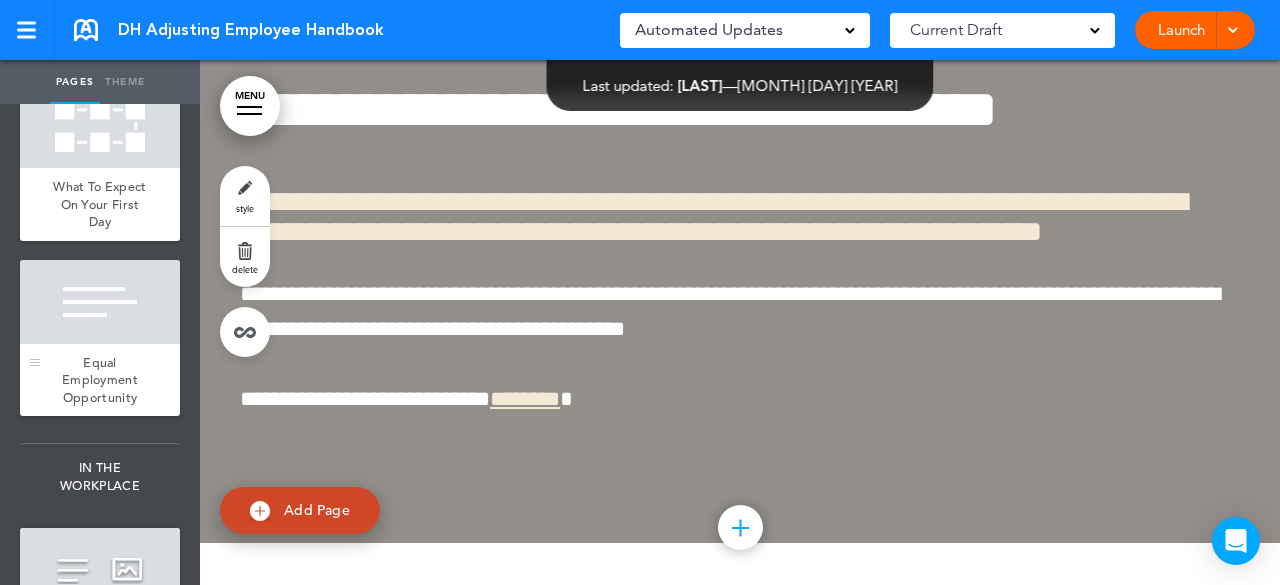 click at bounding box center (100, 302) 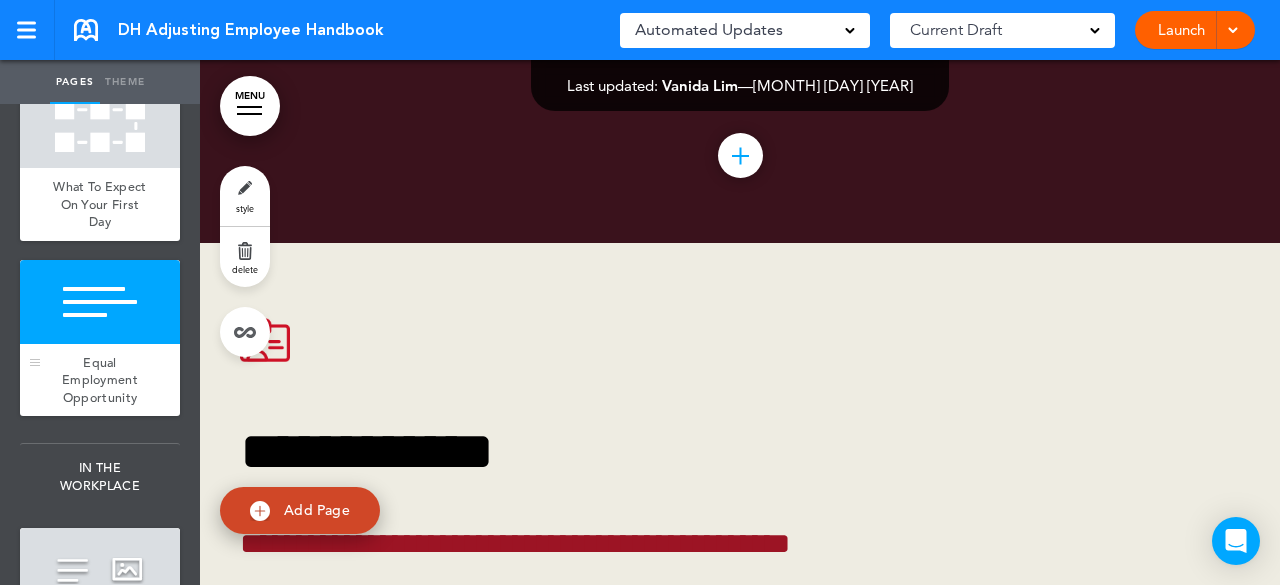 scroll, scrollTop: 15234, scrollLeft: 0, axis: vertical 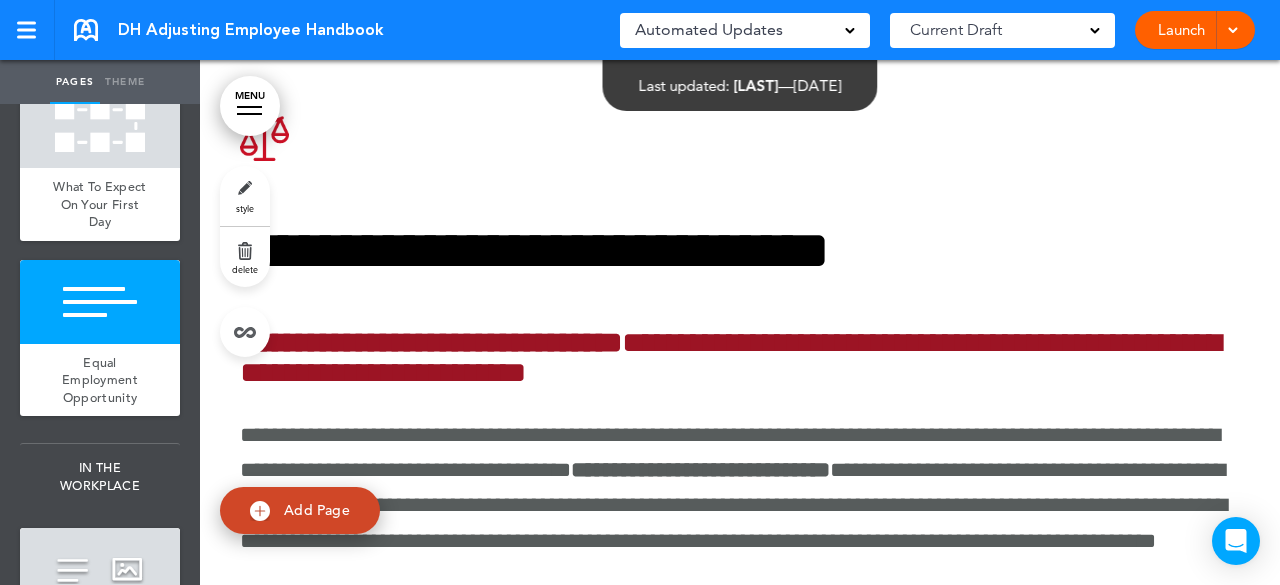 click at bounding box center (27, 30) 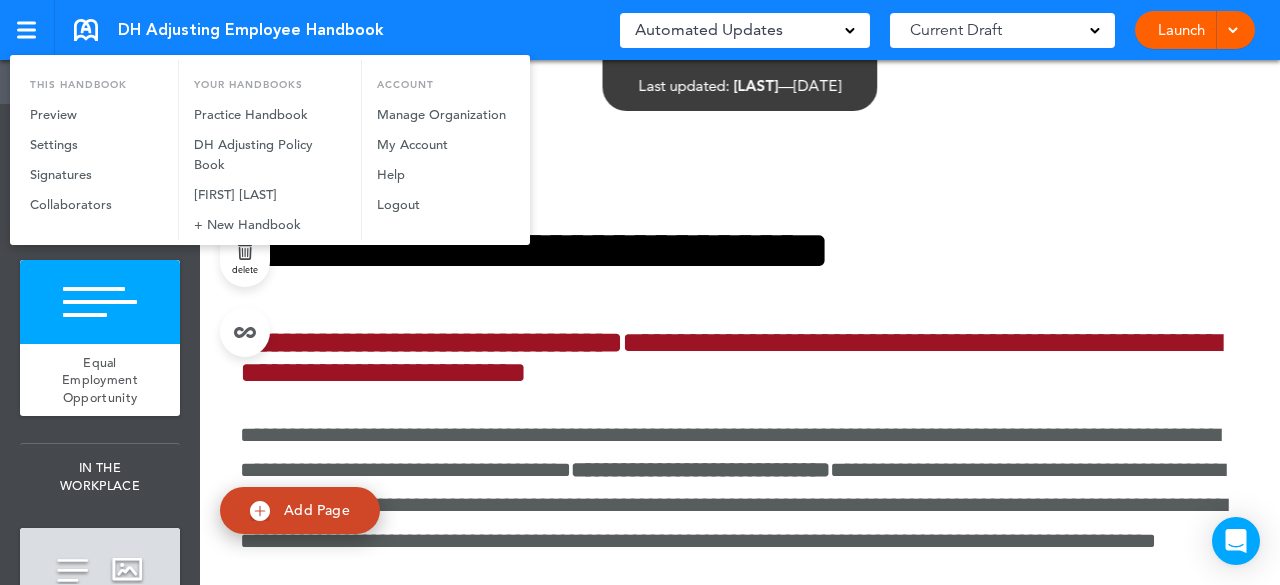 click at bounding box center (640, 292) 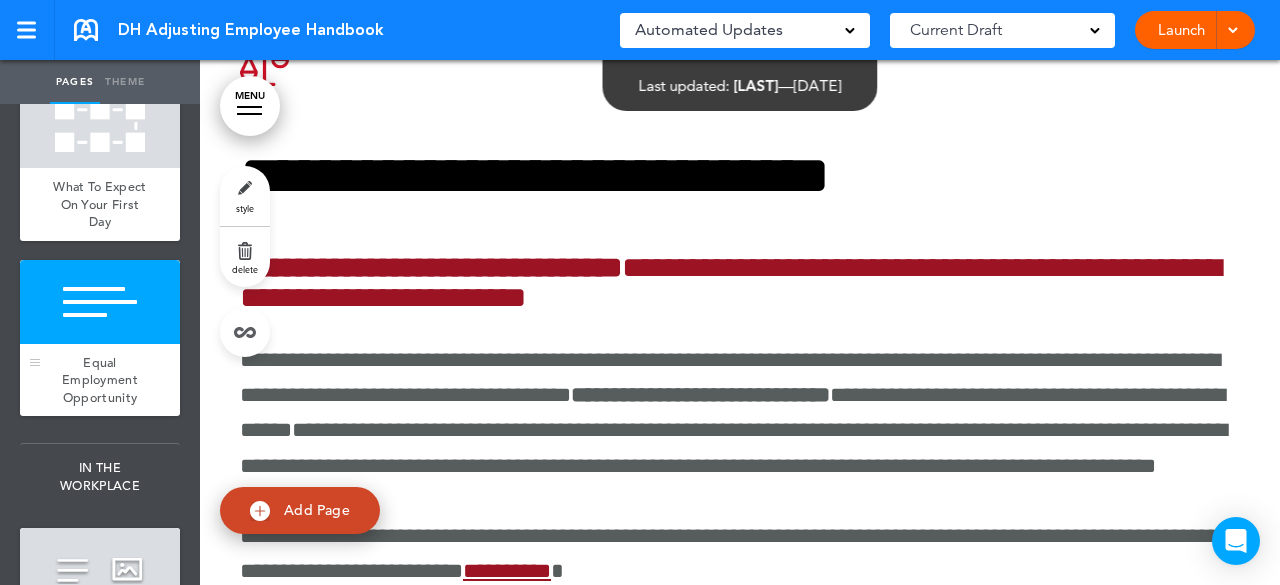 scroll, scrollTop: 15334, scrollLeft: 0, axis: vertical 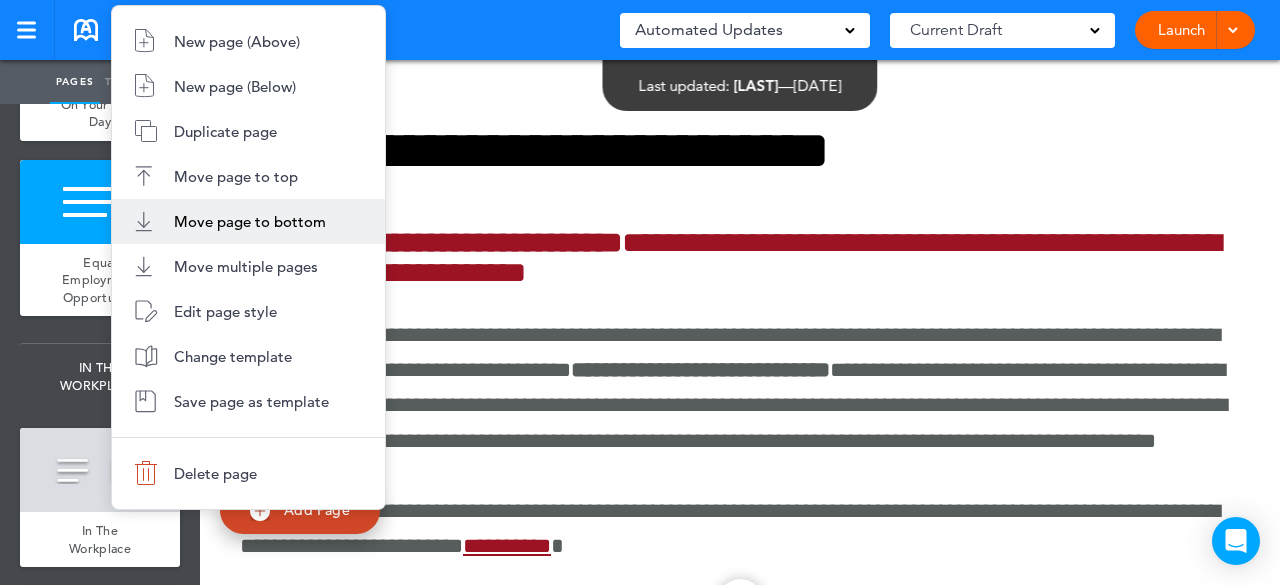 click on "Move page to bottom" at bounding box center [250, 221] 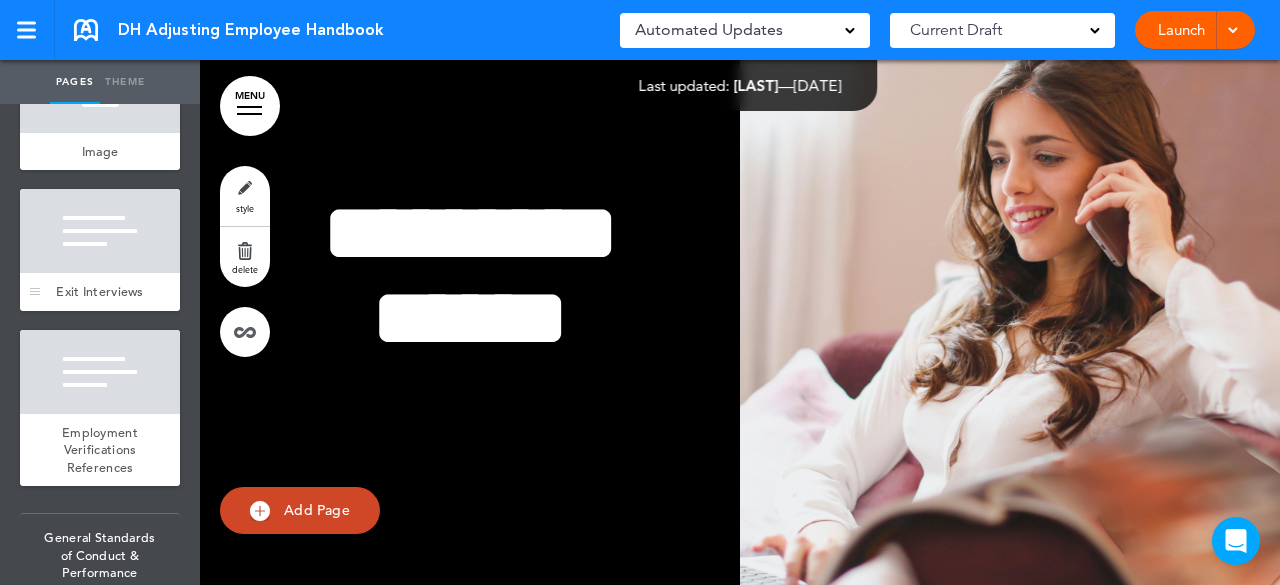 scroll, scrollTop: 7988, scrollLeft: 0, axis: vertical 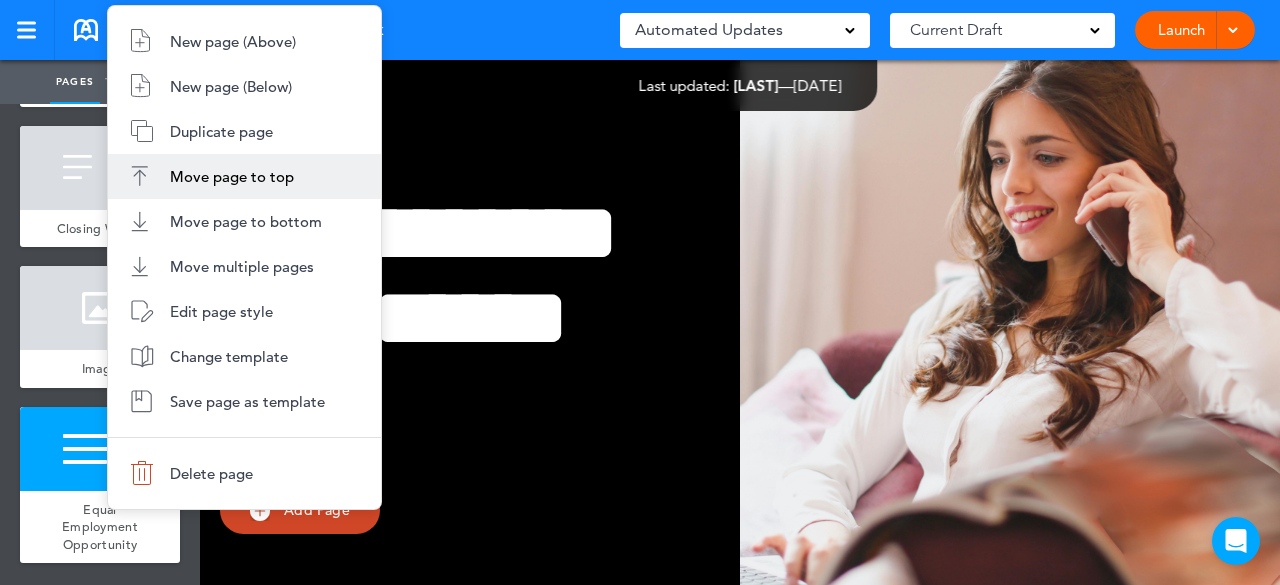 click on "Move page to top" at bounding box center [244, 176] 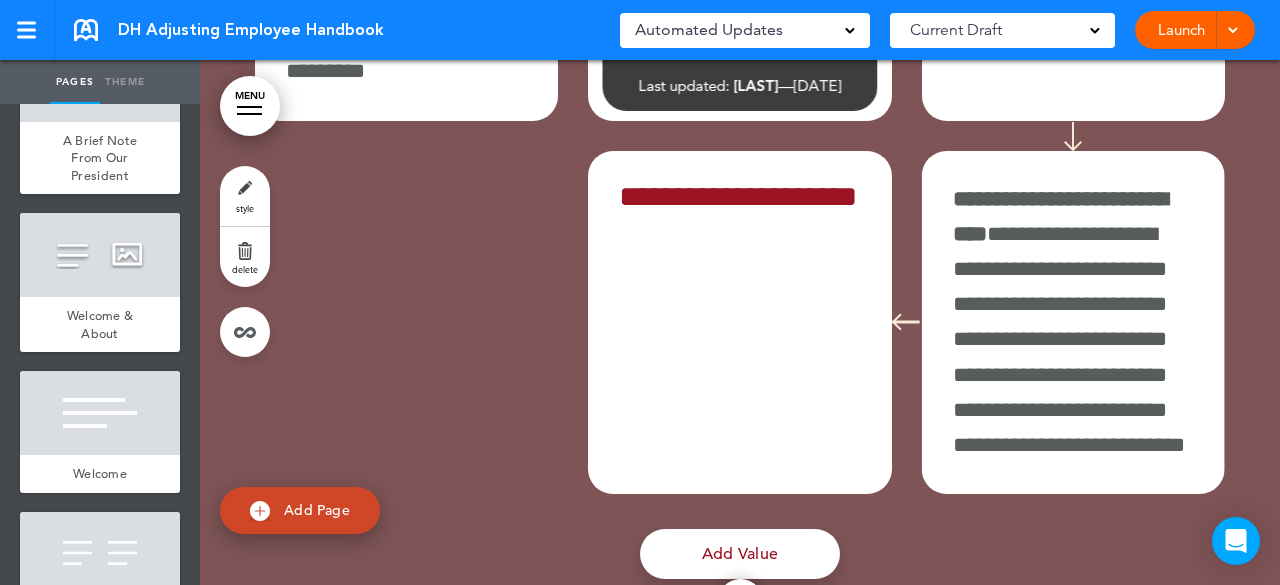 scroll, scrollTop: 0, scrollLeft: 0, axis: both 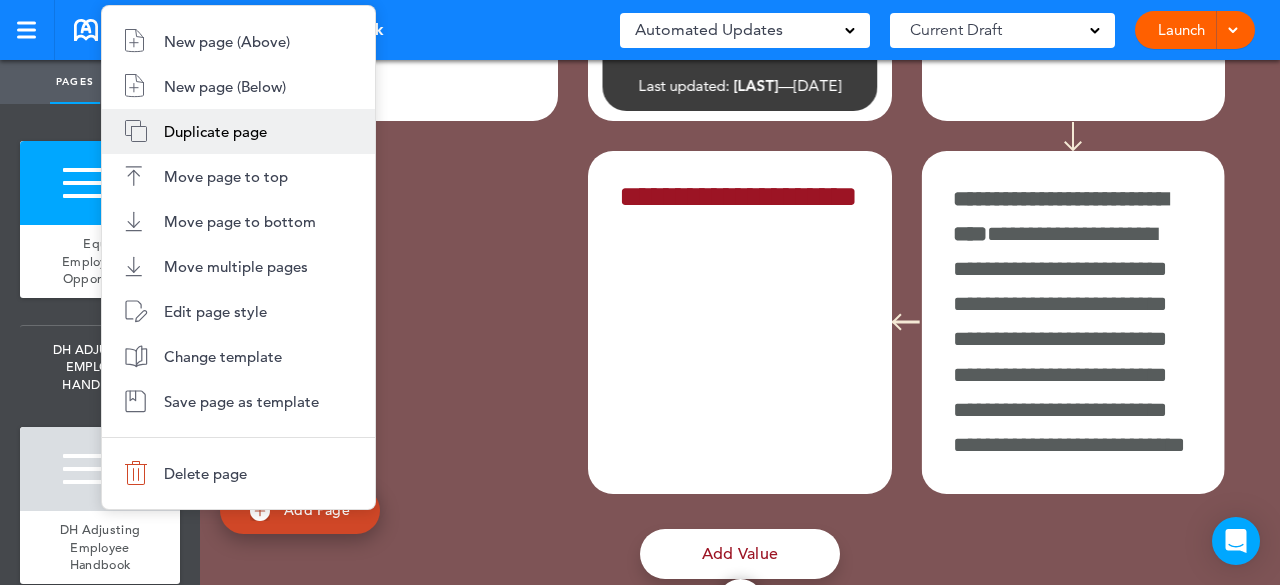 click on "Duplicate page" at bounding box center (215, 131) 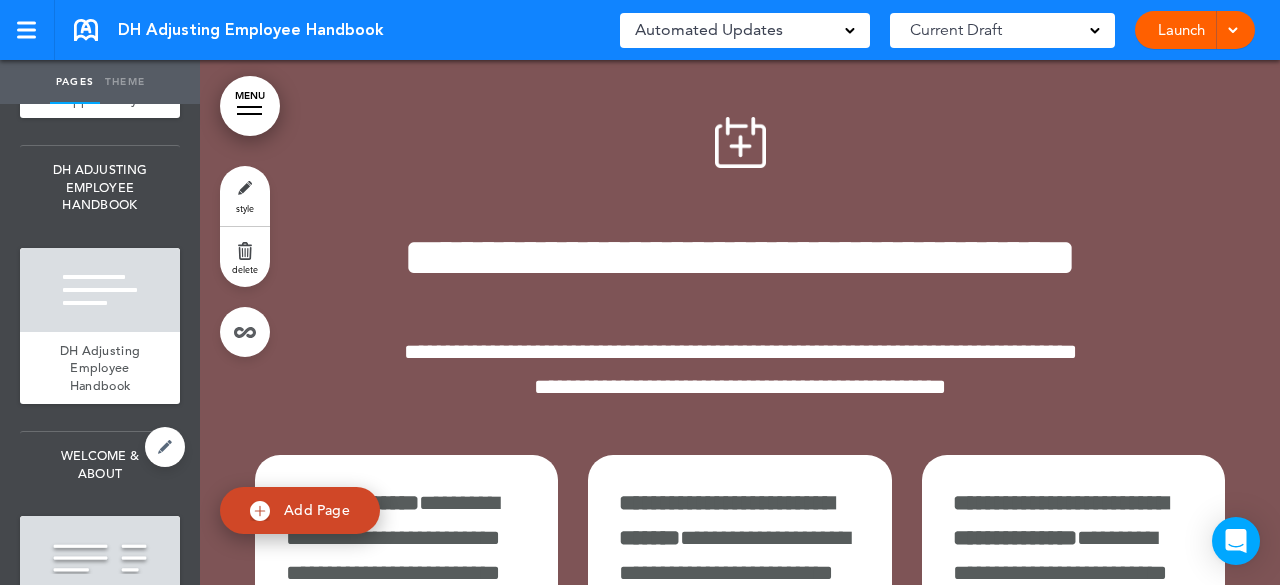 scroll, scrollTop: 400, scrollLeft: 0, axis: vertical 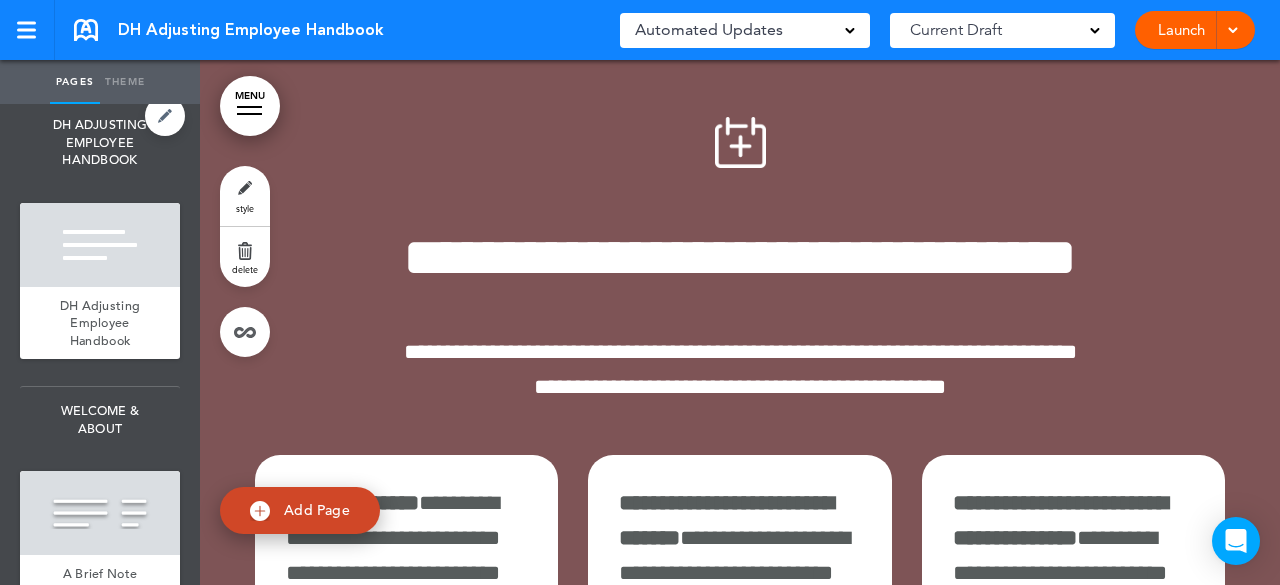 click on "DH ADJUSTING EMPLOYEE HANDBOOK" at bounding box center (100, 142) 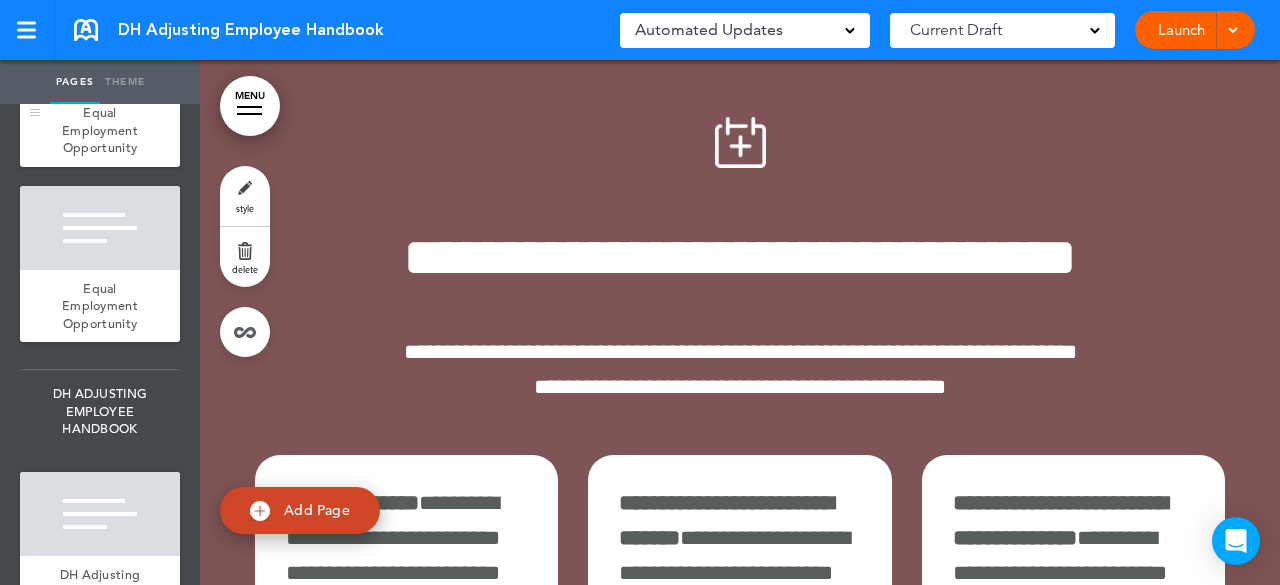 scroll, scrollTop: 100, scrollLeft: 0, axis: vertical 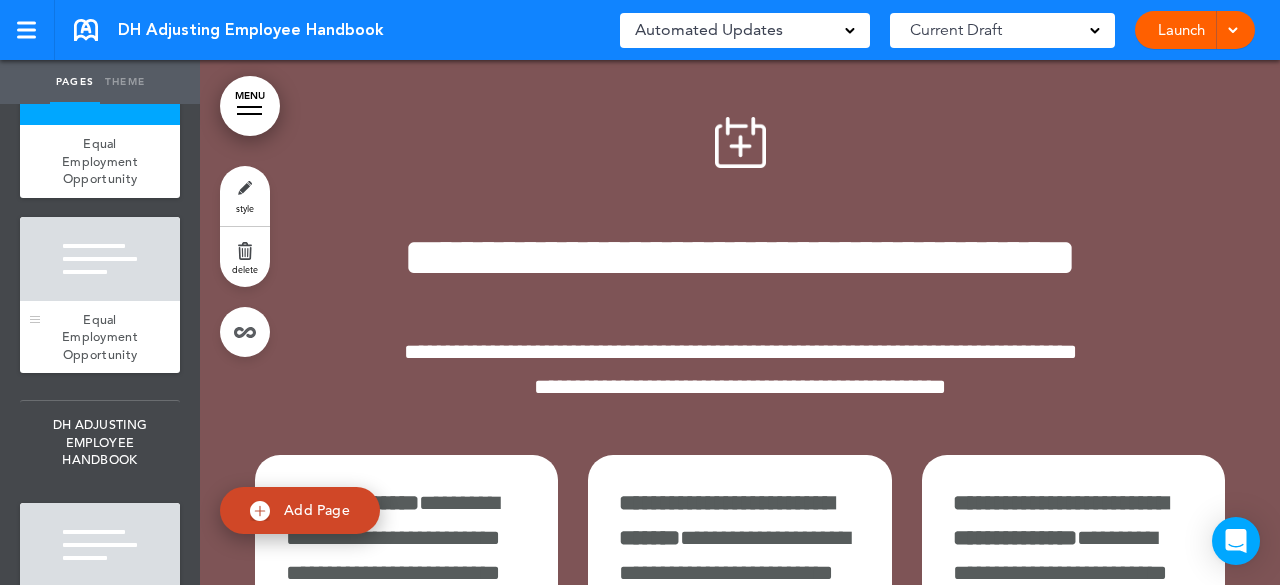click at bounding box center (100, 259) 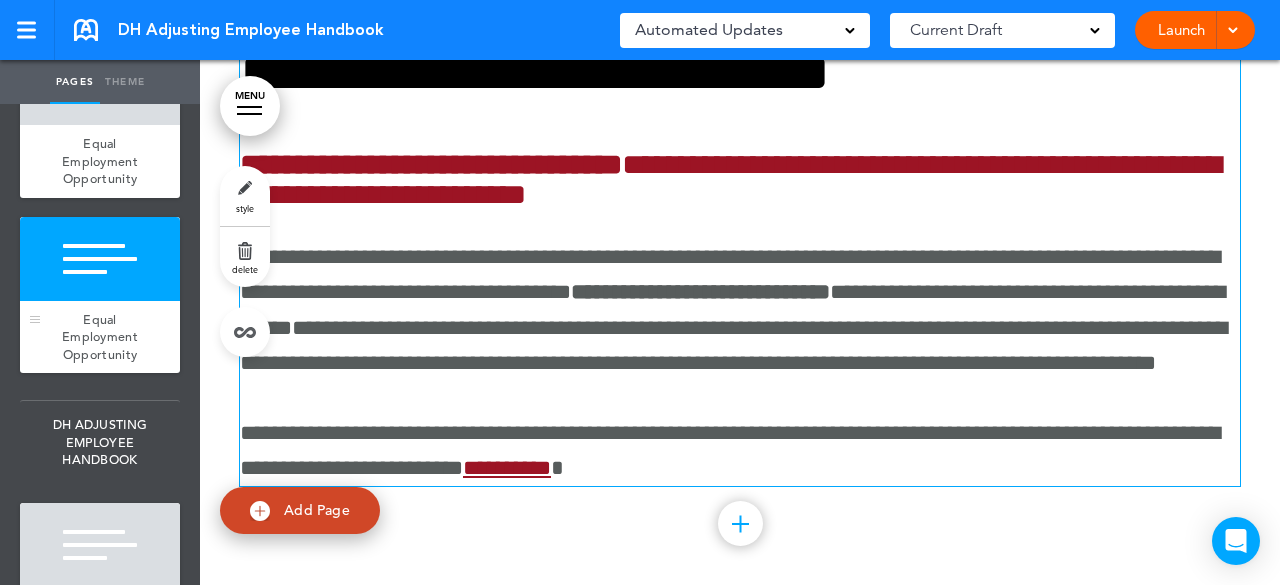 scroll, scrollTop: 746, scrollLeft: 0, axis: vertical 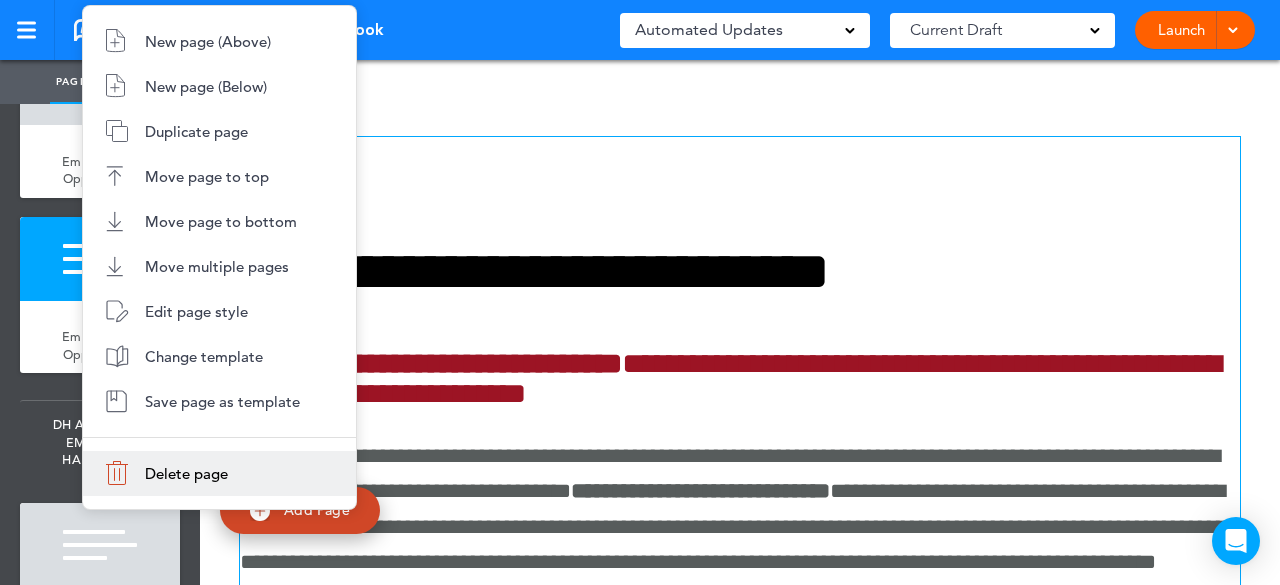 click on "Delete page" at bounding box center (186, 473) 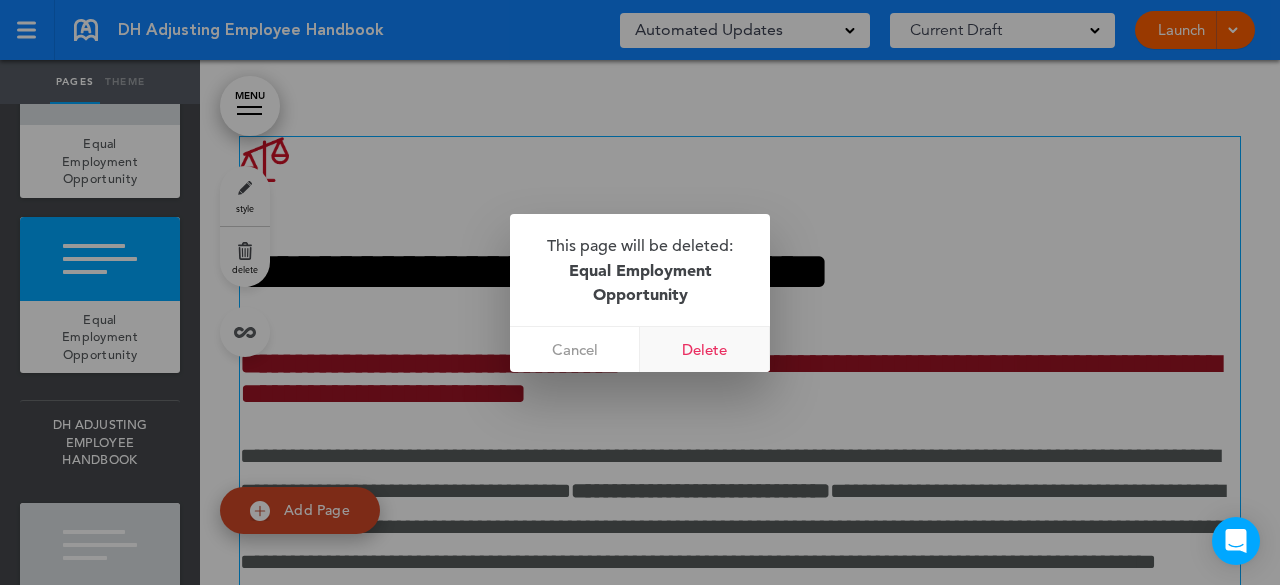click on "Delete" at bounding box center (705, 349) 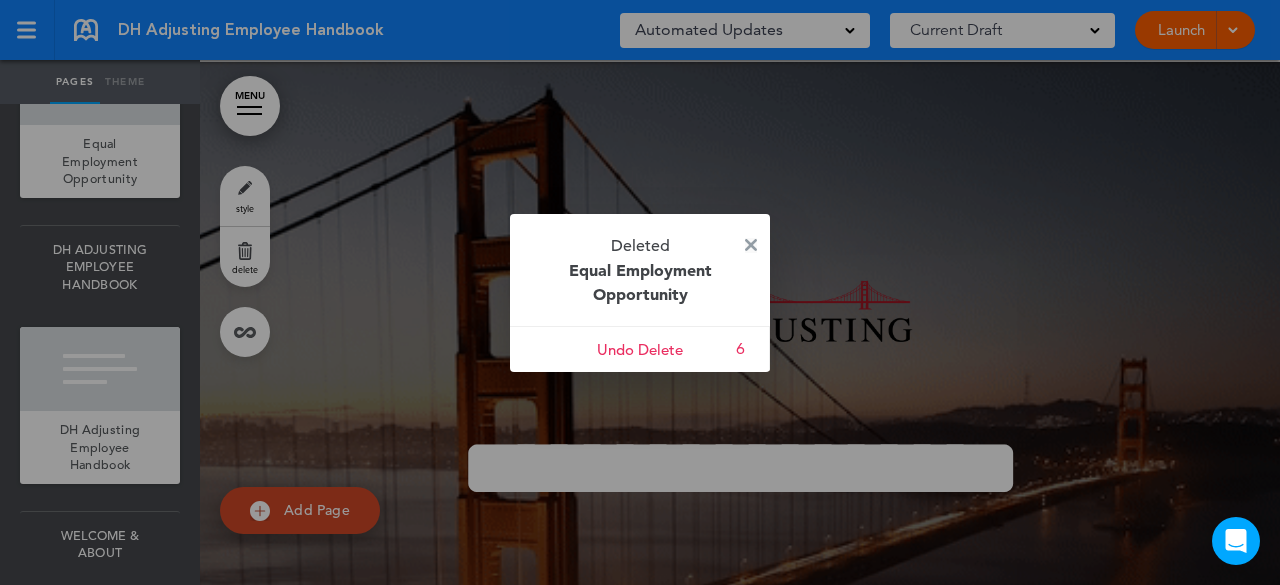 click at bounding box center [751, 245] 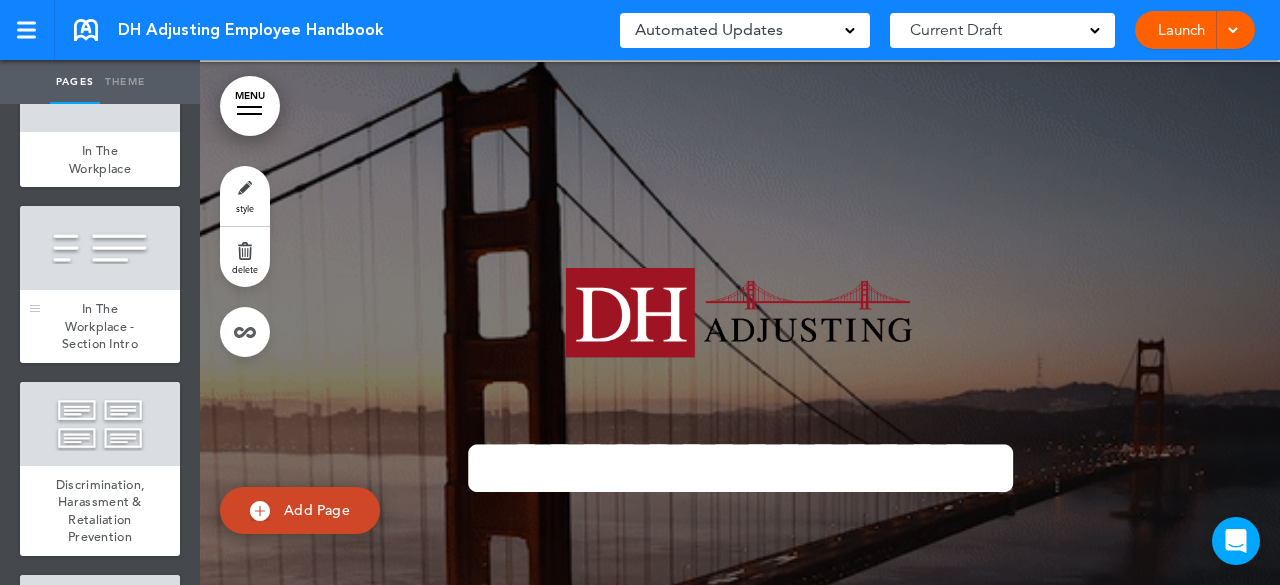 scroll, scrollTop: 2300, scrollLeft: 0, axis: vertical 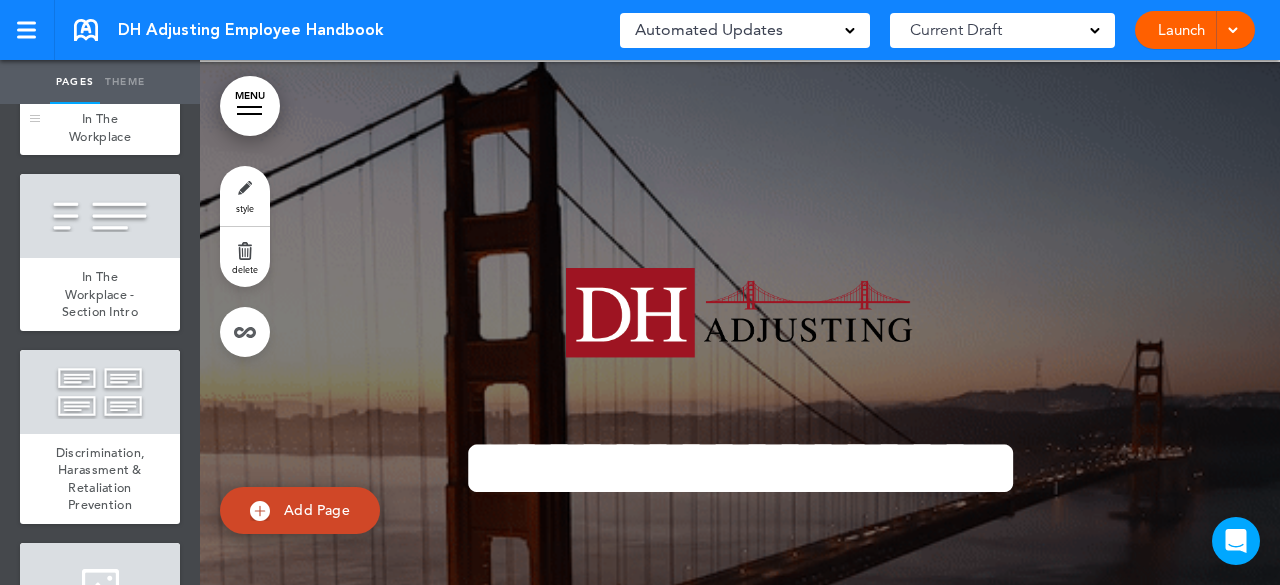 click on "In The Workplace" at bounding box center [100, 127] 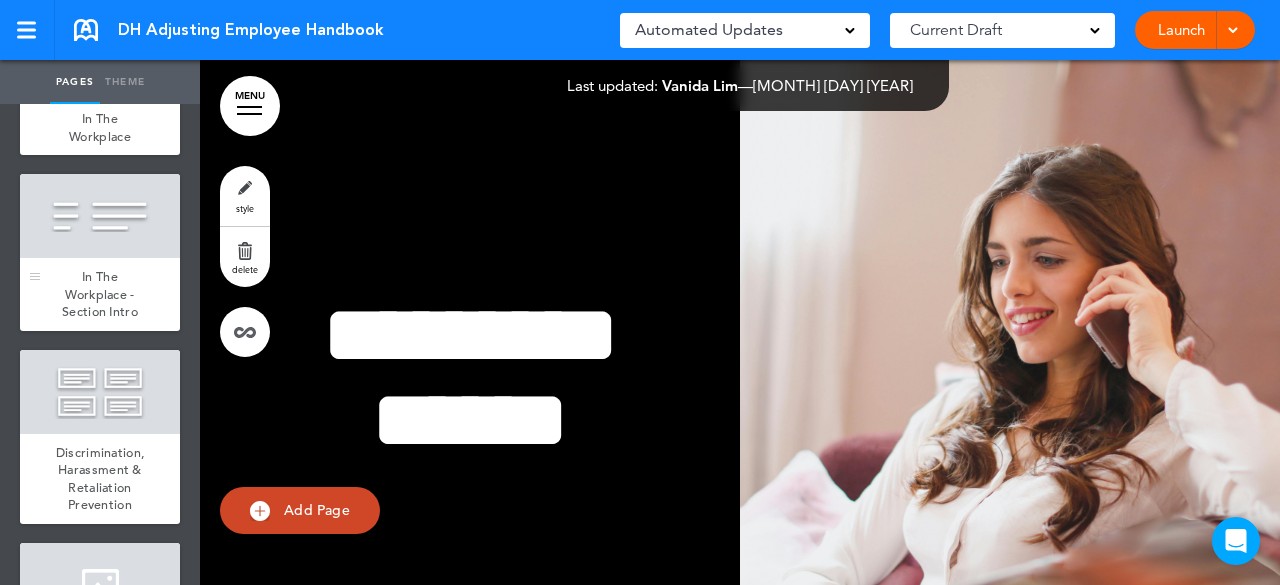 click on "In The Workplace - Section Intro" at bounding box center (100, 294) 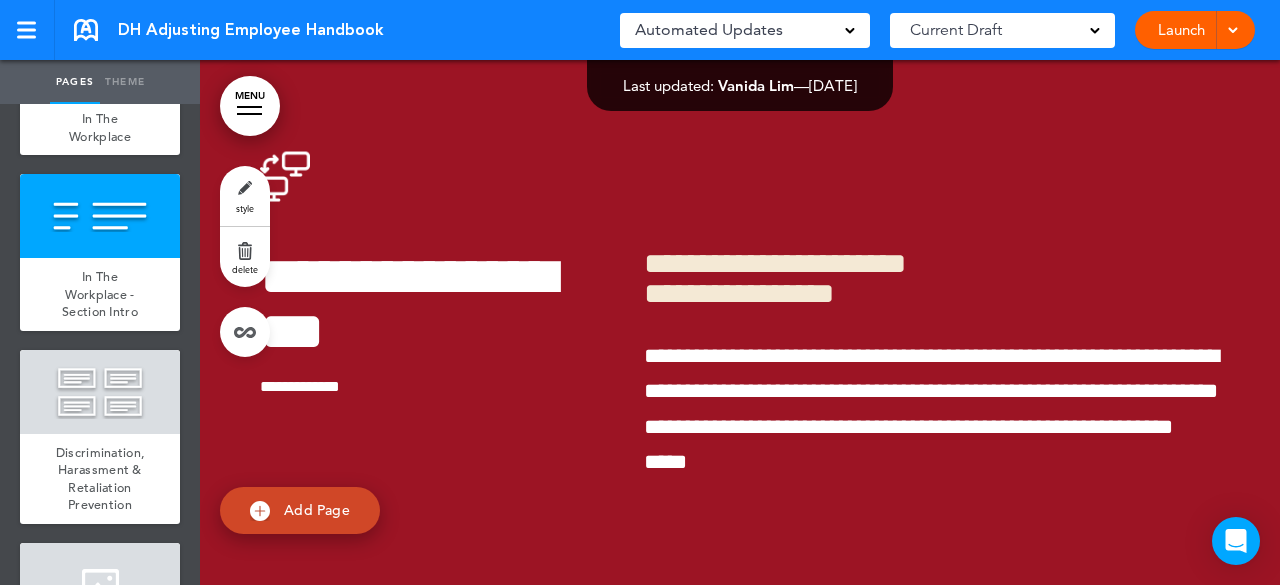 scroll, scrollTop: 16800, scrollLeft: 0, axis: vertical 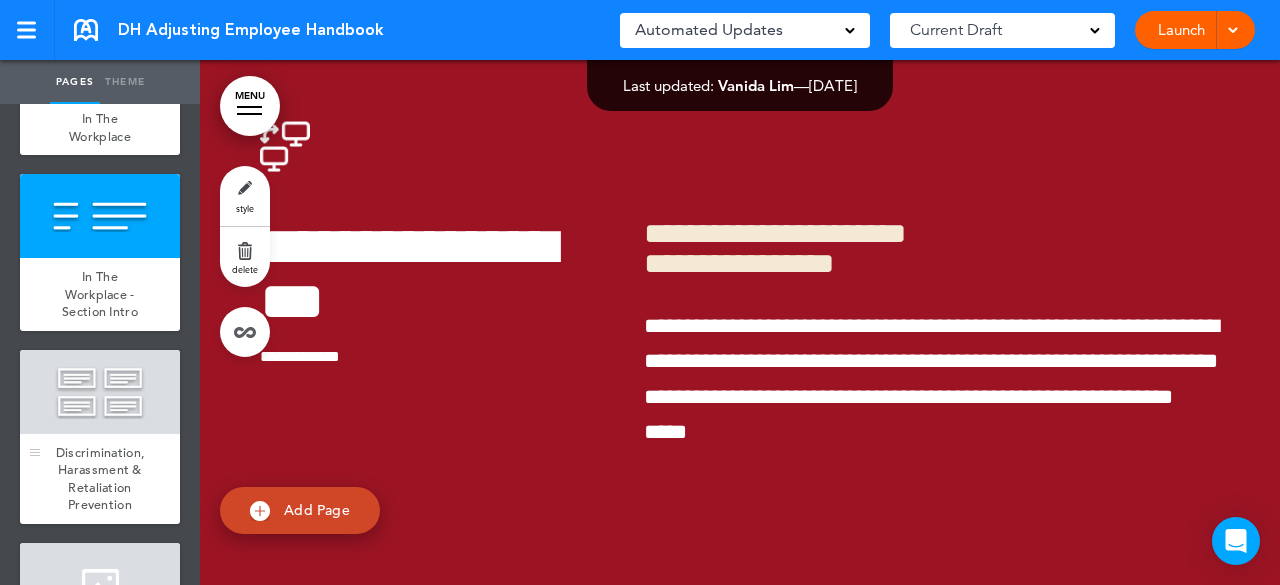 click on "Discrimination, Harassment & Retaliation Prevention" at bounding box center (100, 479) 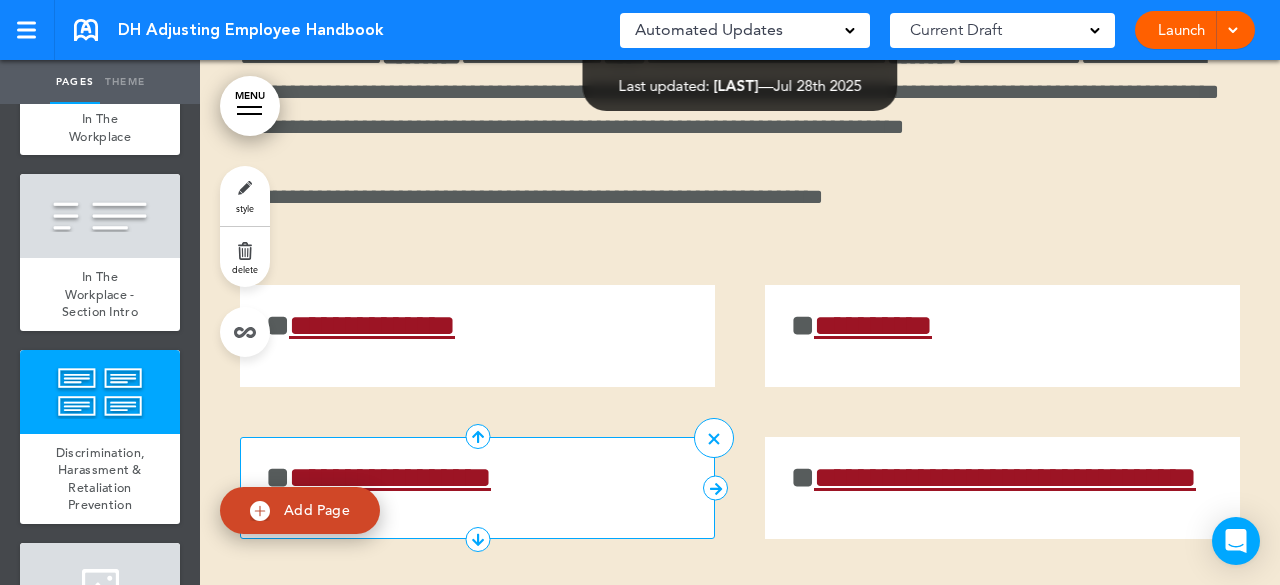 scroll, scrollTop: 18020, scrollLeft: 0, axis: vertical 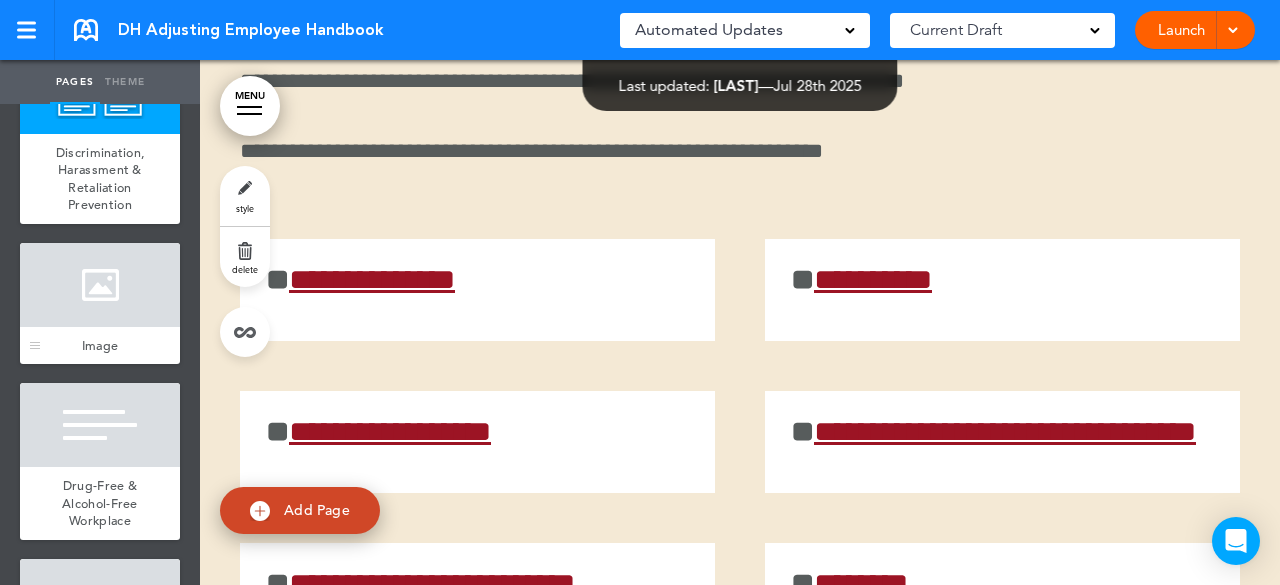 click on "Image" at bounding box center (100, 346) 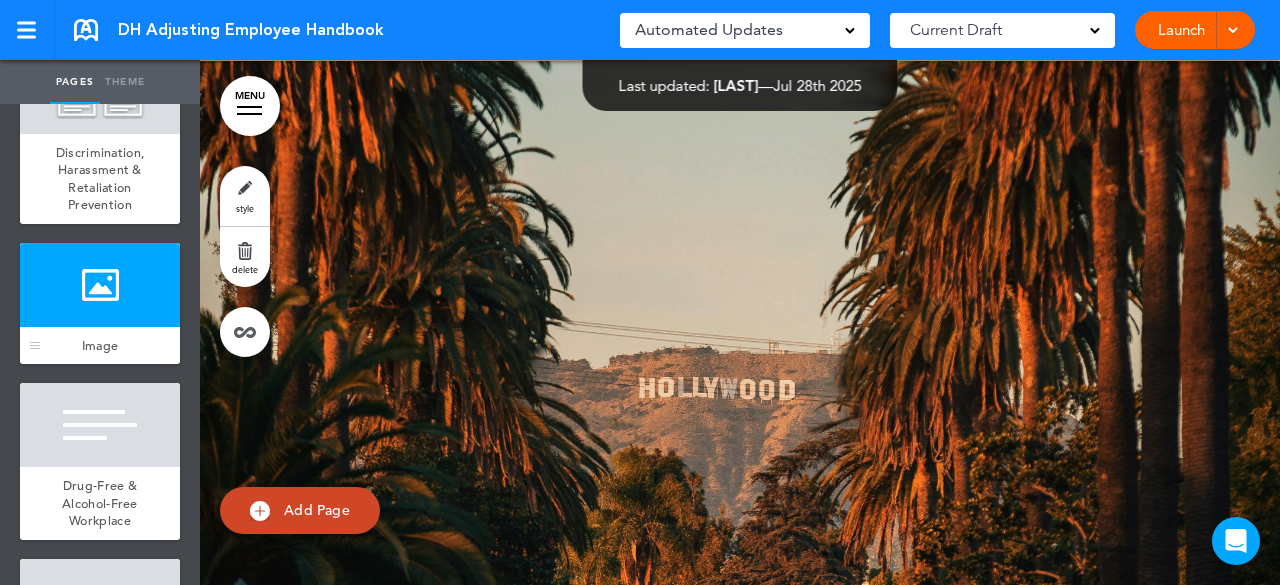 scroll, scrollTop: 18947, scrollLeft: 0, axis: vertical 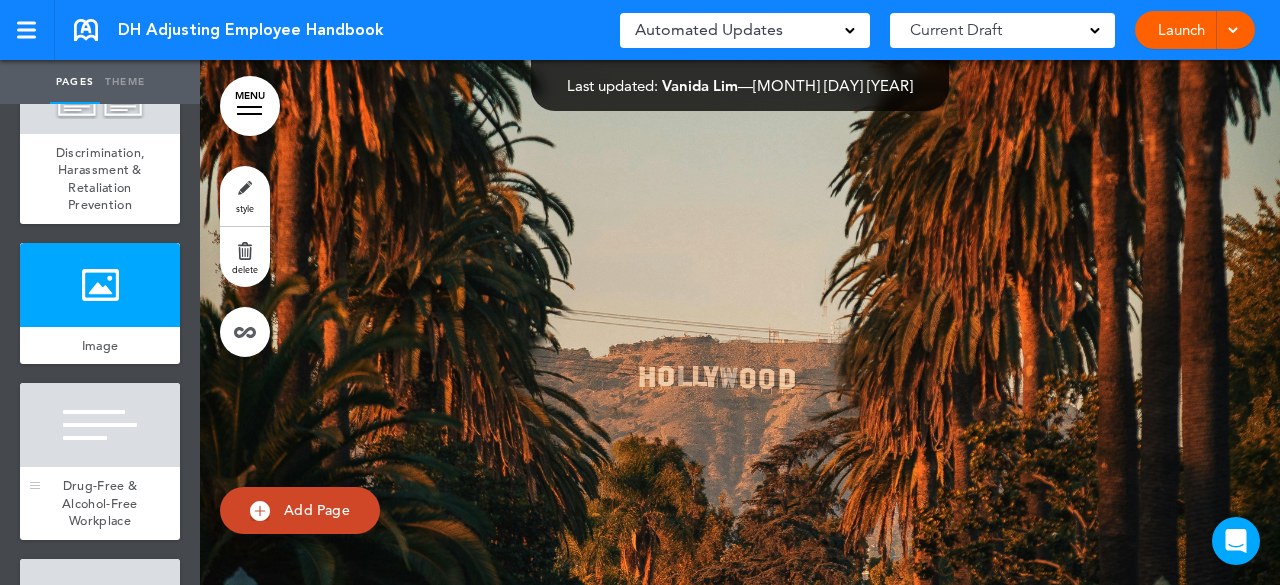 click at bounding box center (100, 425) 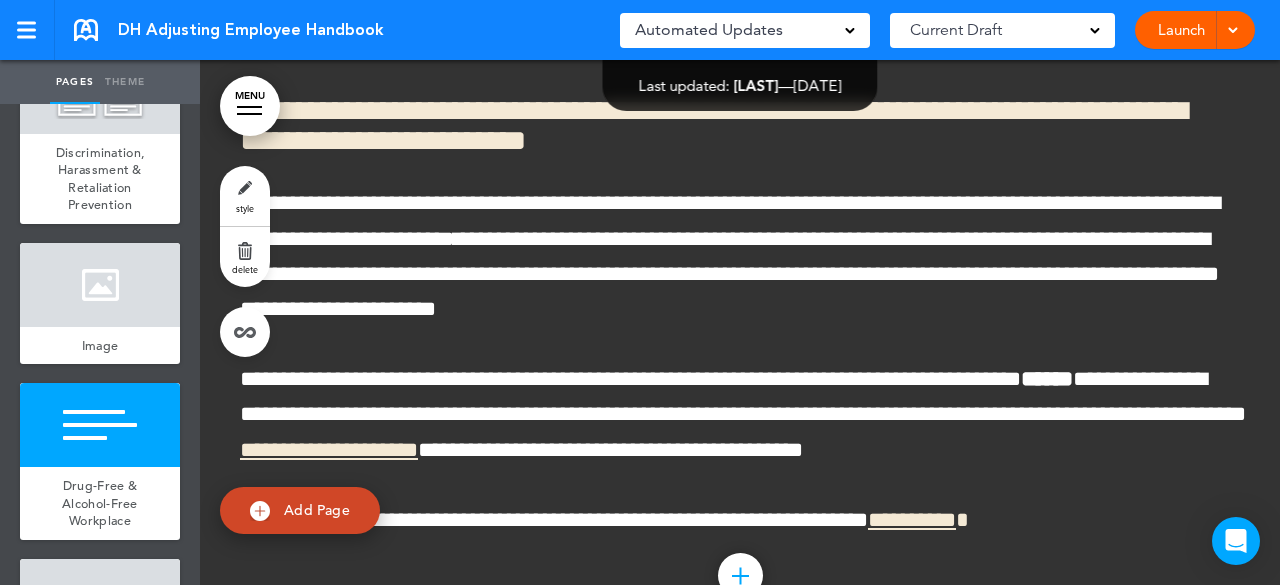 scroll, scrollTop: 19967, scrollLeft: 0, axis: vertical 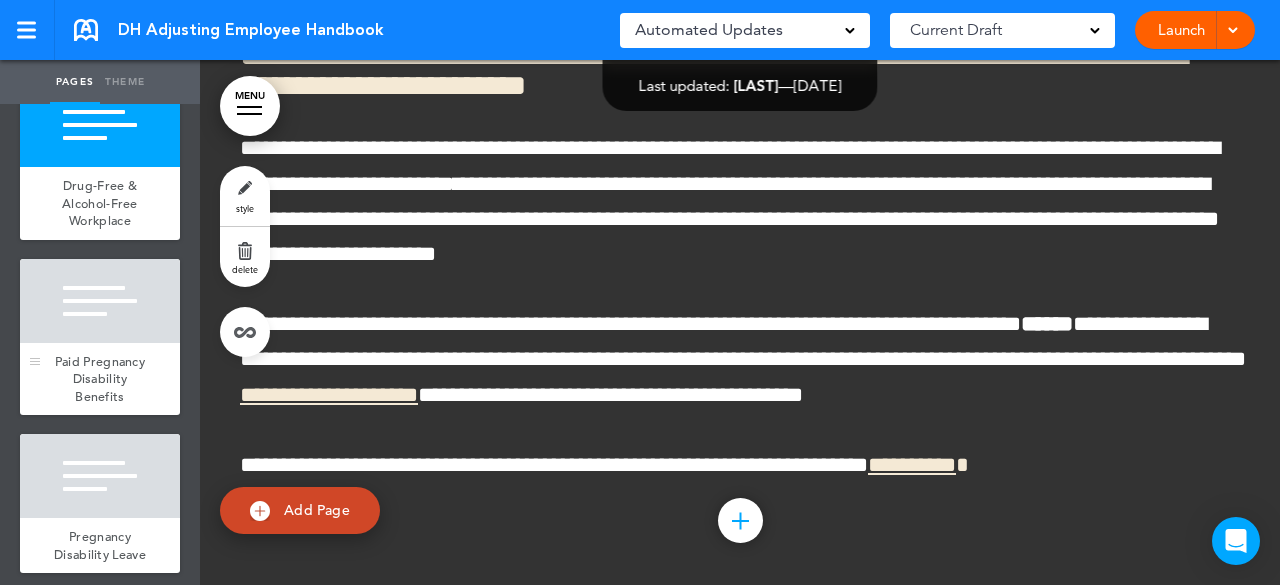 click on "Paid Pregnancy Disability Benefits" at bounding box center [100, 379] 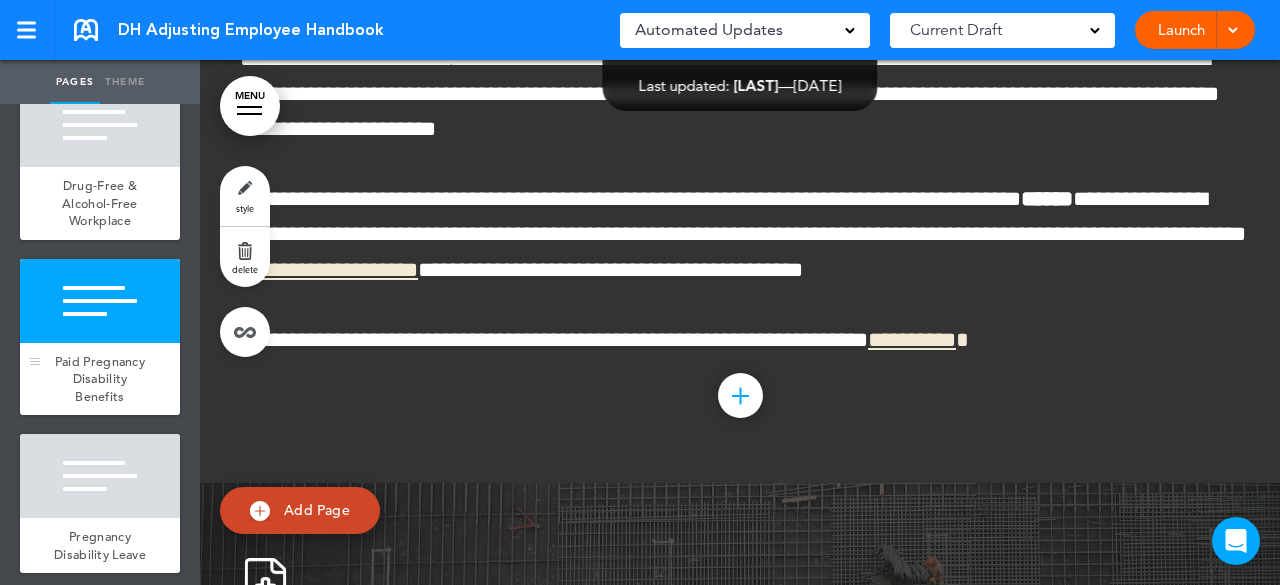 scroll, scrollTop: 20484, scrollLeft: 0, axis: vertical 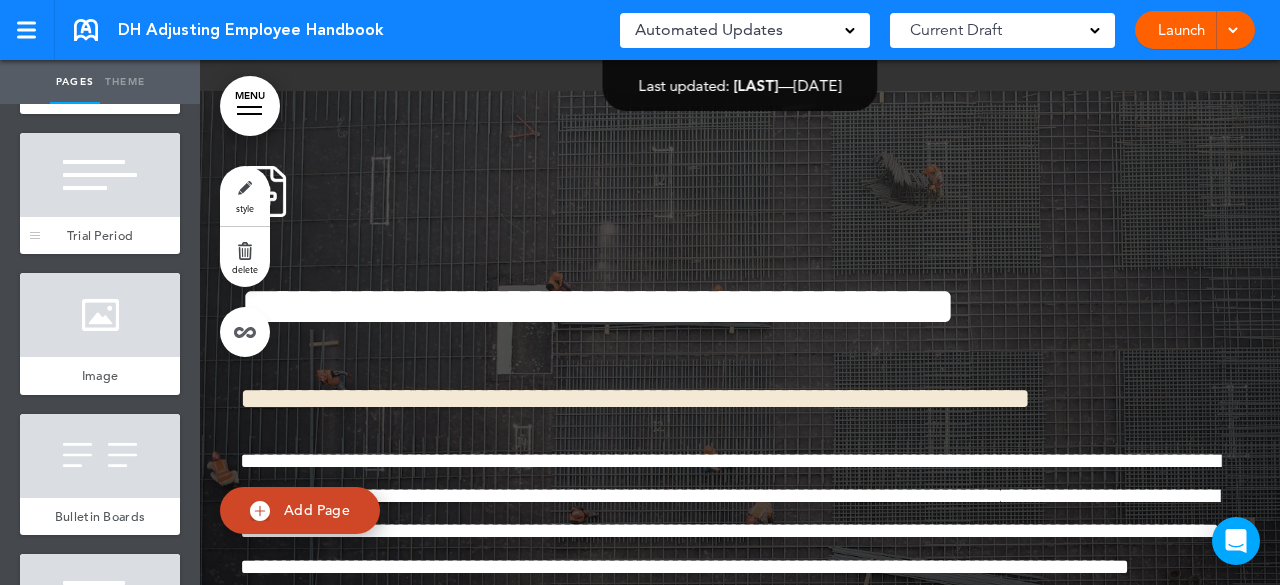 click at bounding box center [100, 175] 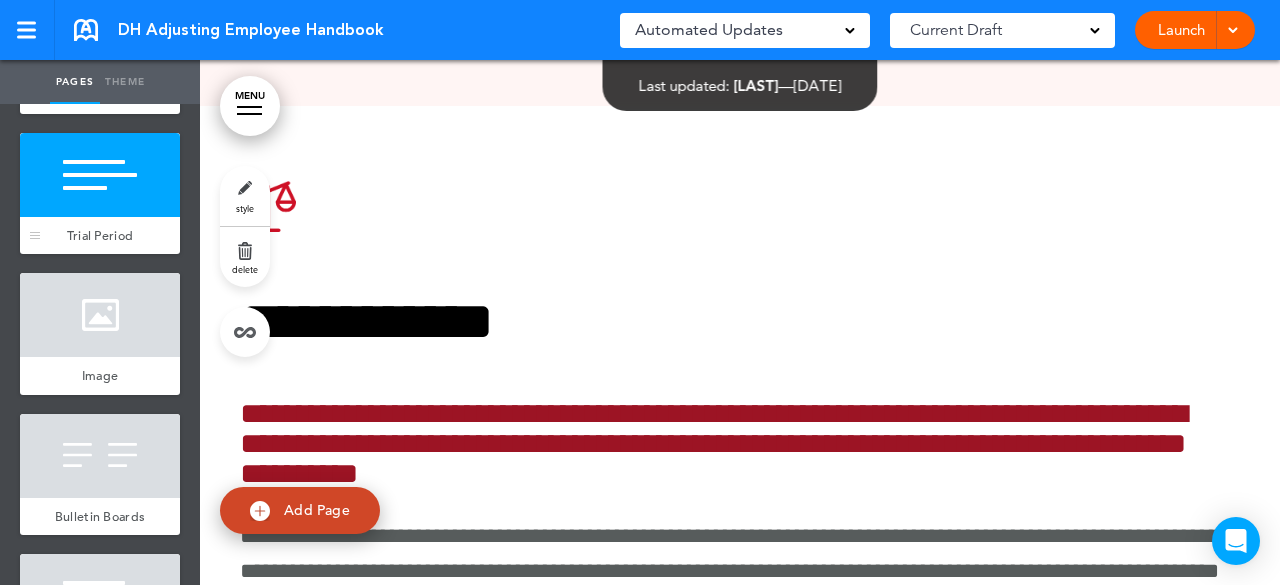 scroll, scrollTop: 22644, scrollLeft: 0, axis: vertical 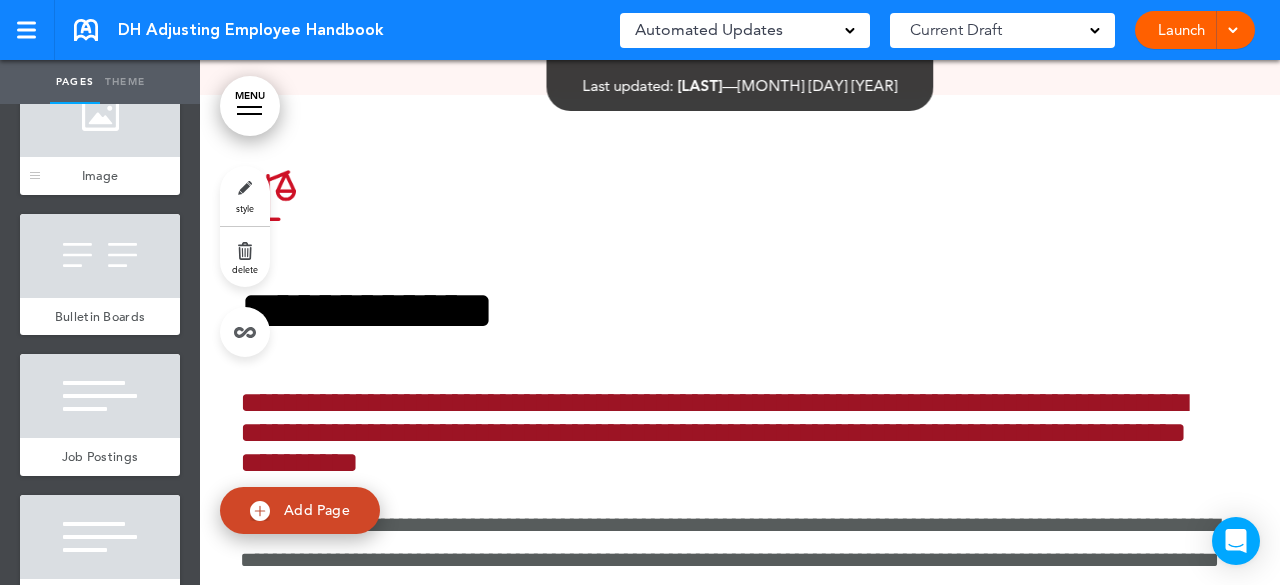 click on "Image" at bounding box center (100, 176) 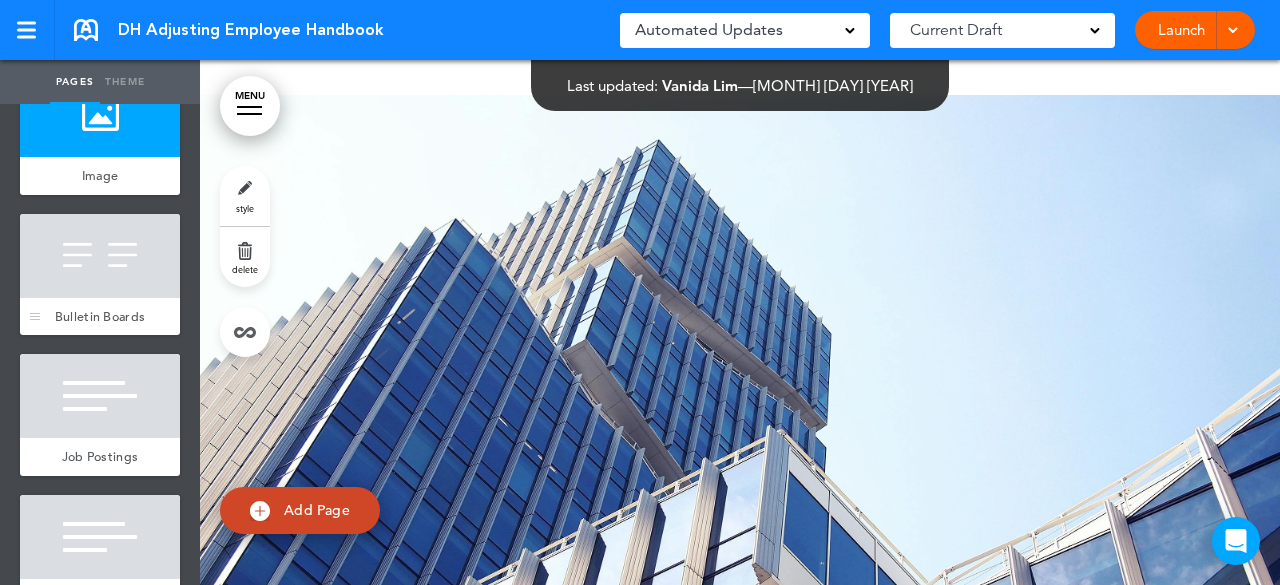 click at bounding box center (100, 256) 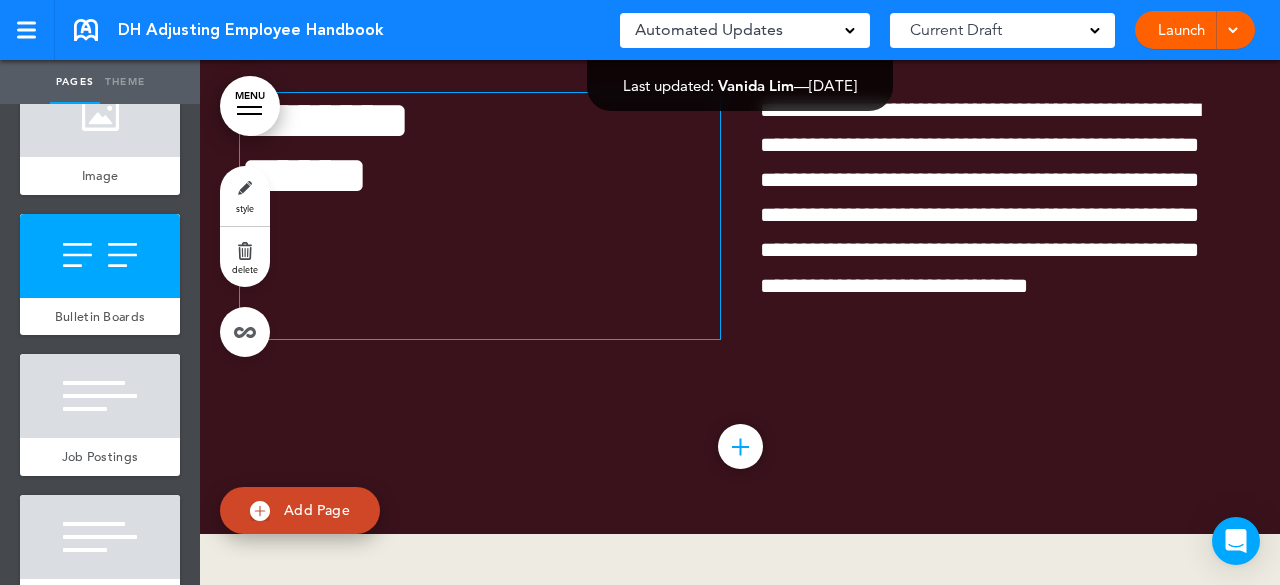 scroll, scrollTop: 24384, scrollLeft: 0, axis: vertical 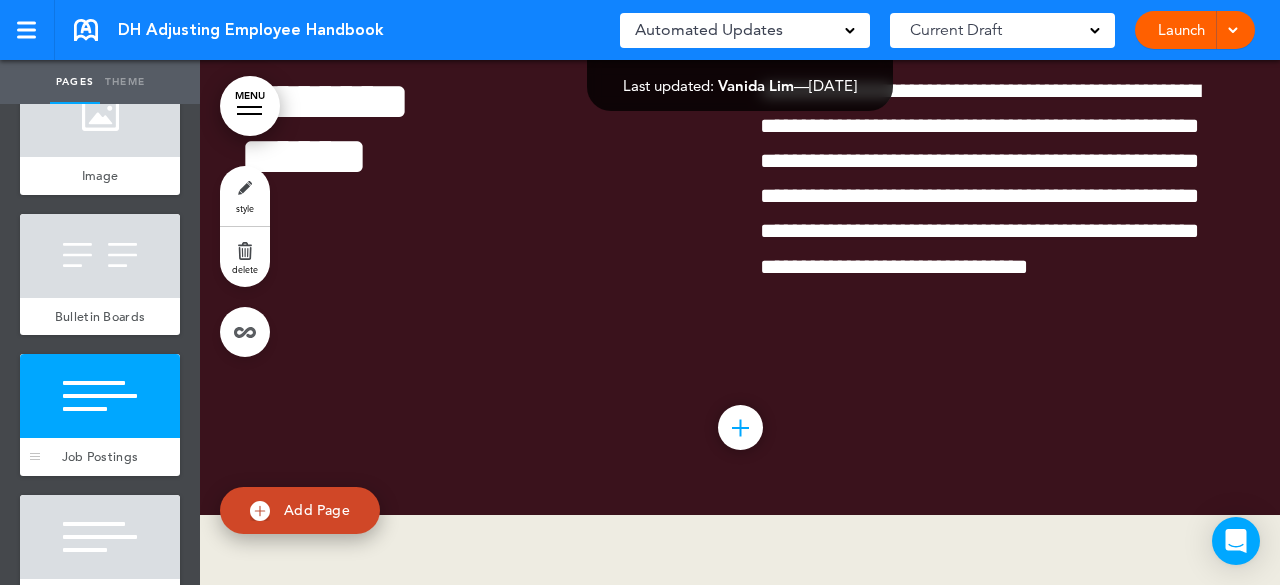 click at bounding box center (100, 396) 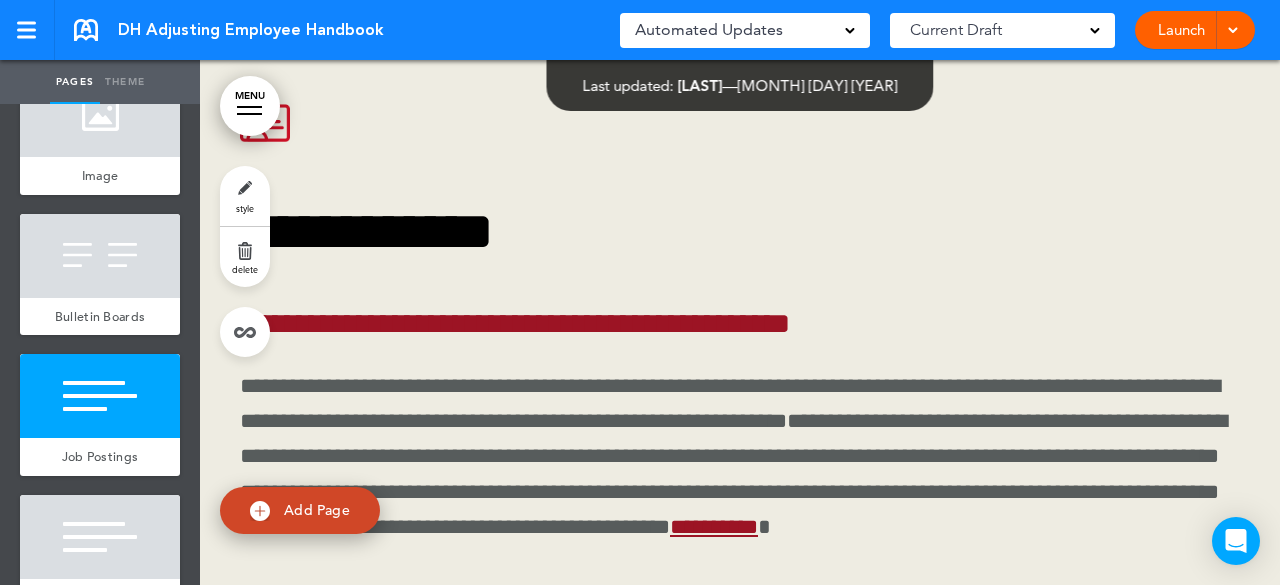 scroll, scrollTop: 25004, scrollLeft: 0, axis: vertical 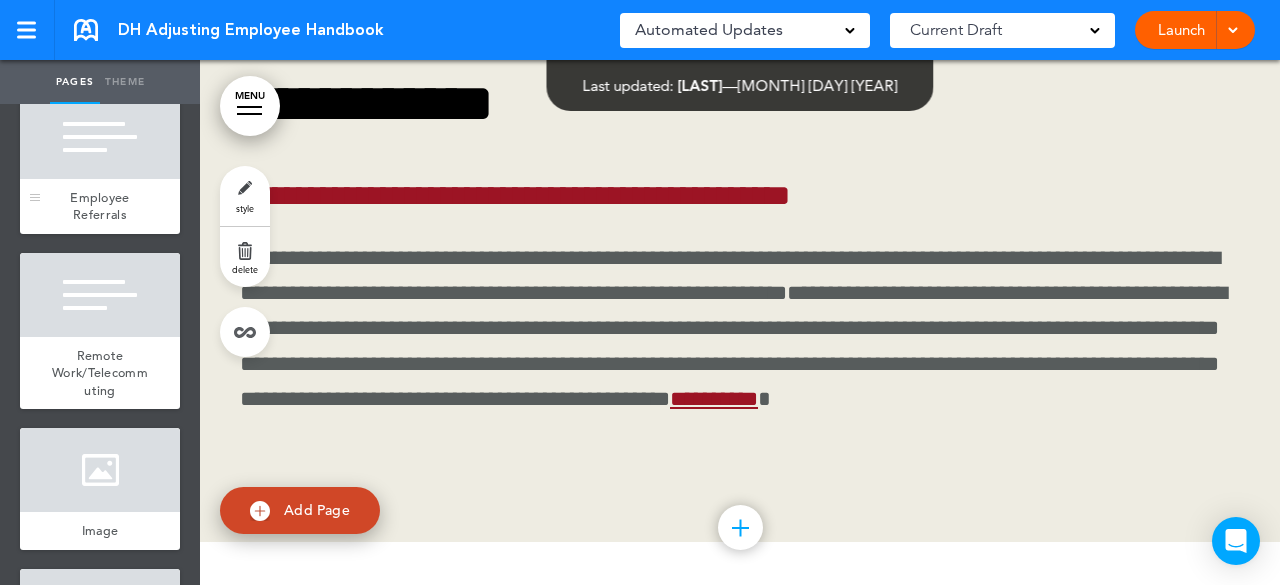 click on "Employee Referrals" at bounding box center (99, 206) 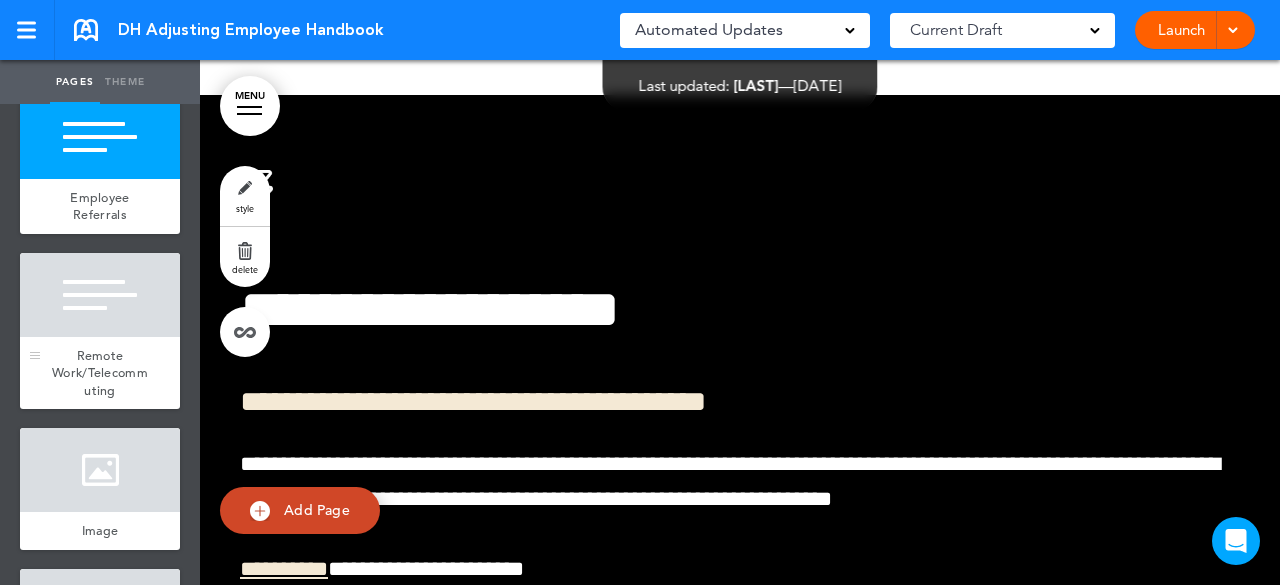 click on "Remote Work/Telecommuting" at bounding box center (100, 373) 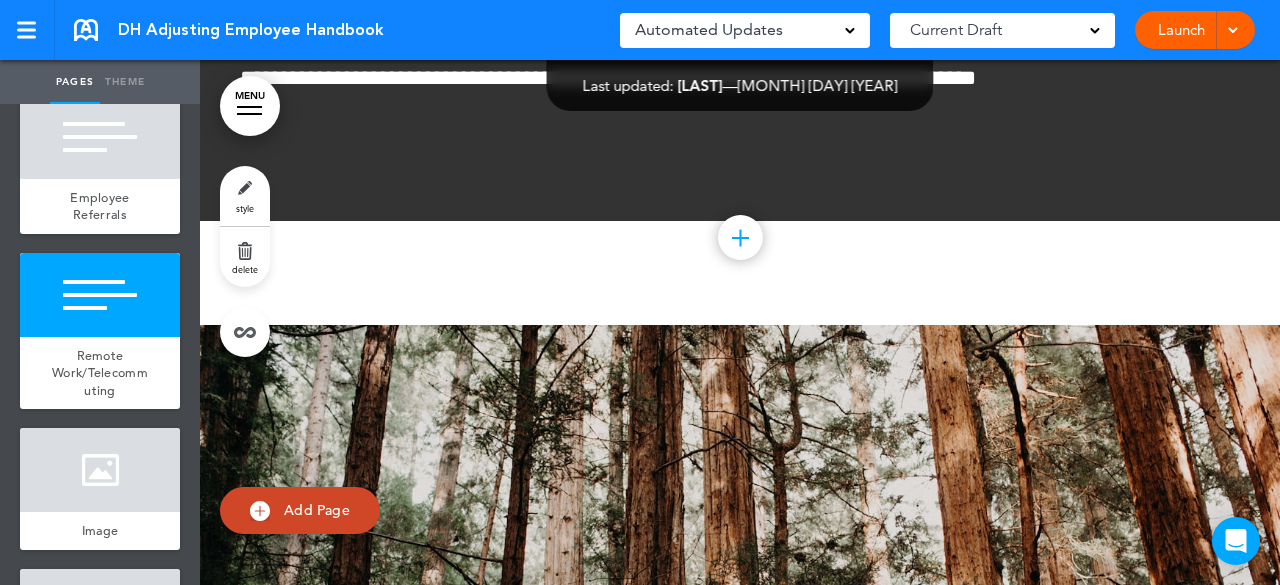 scroll, scrollTop: 26744, scrollLeft: 0, axis: vertical 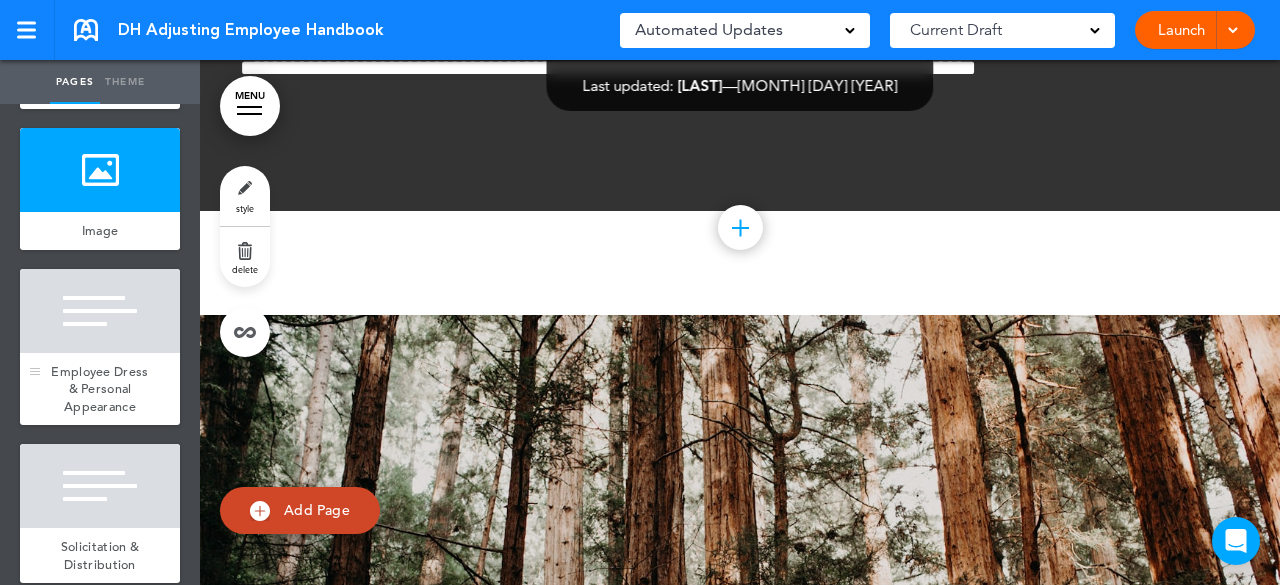 click on "Employee Dress & Personal Appearance" at bounding box center [100, 389] 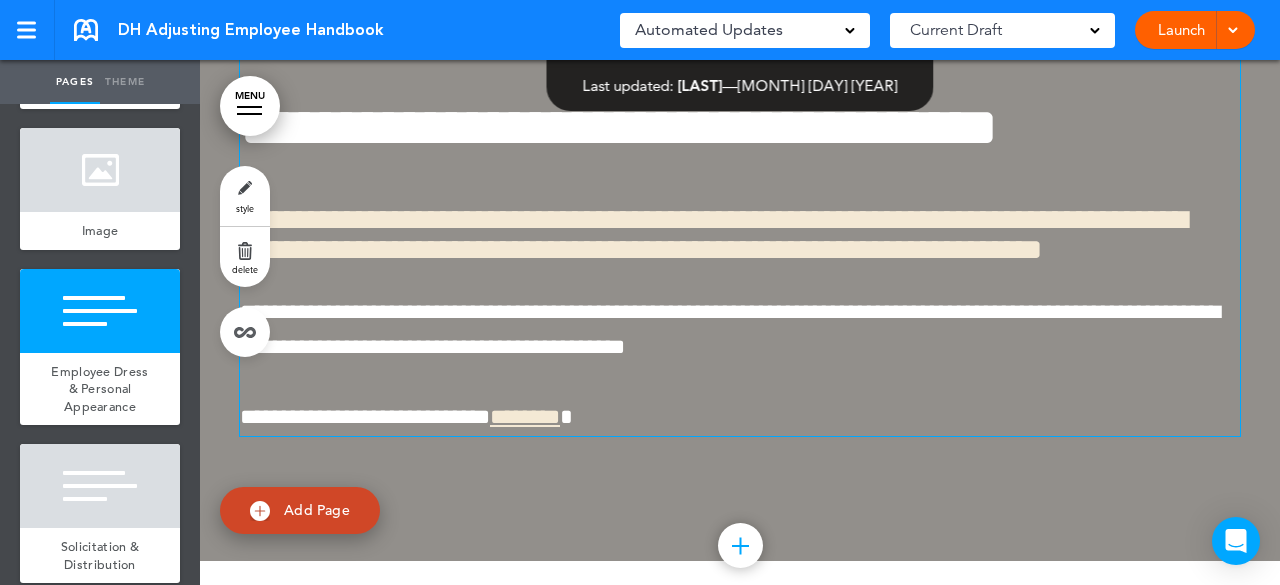 scroll, scrollTop: 27884, scrollLeft: 0, axis: vertical 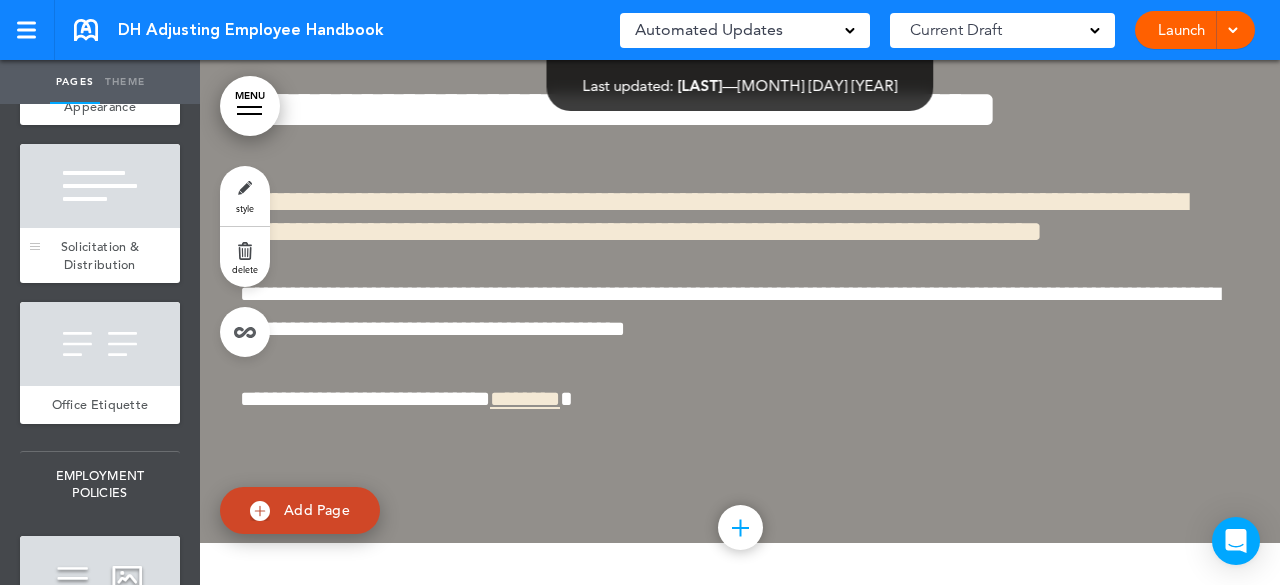 click on "Solicitation & Distribution" at bounding box center (100, 255) 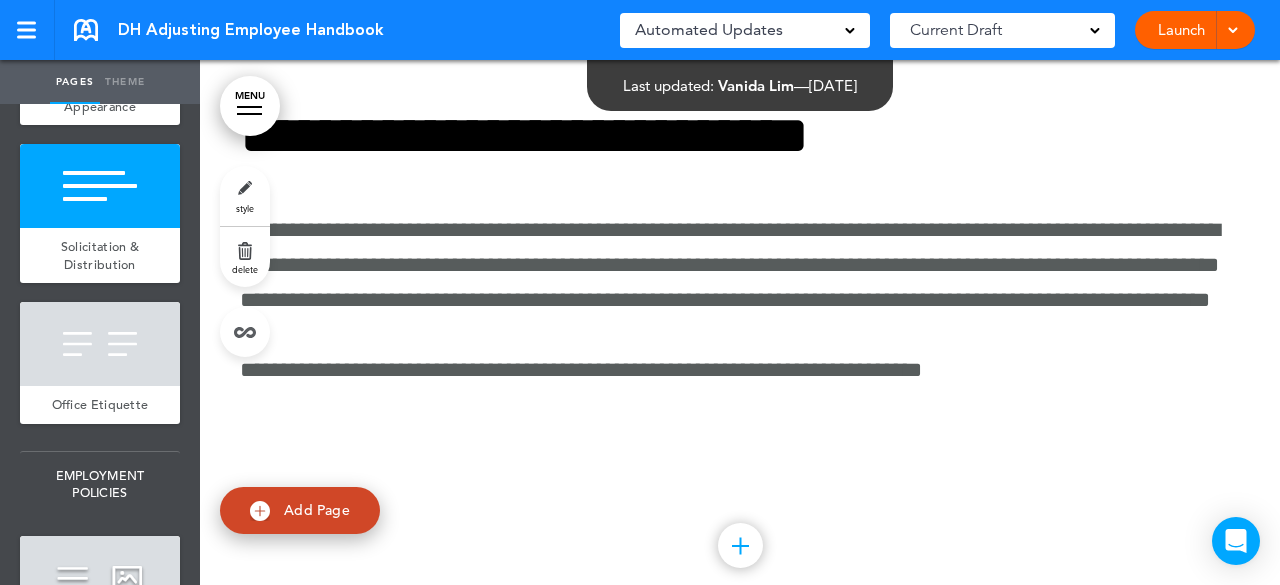 scroll, scrollTop: 28604, scrollLeft: 0, axis: vertical 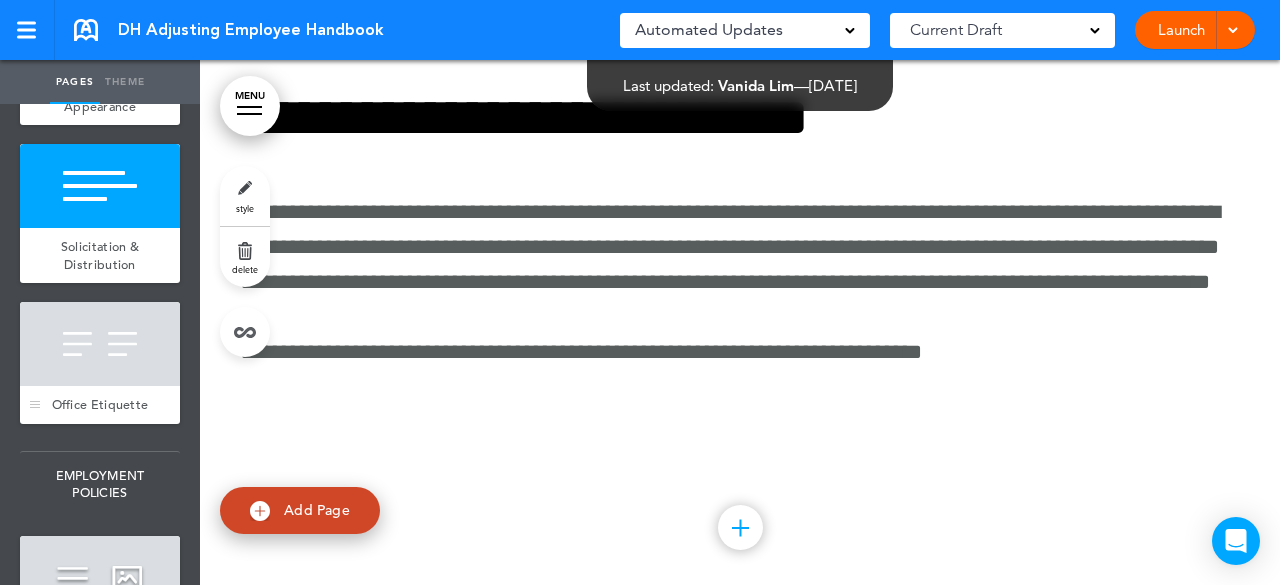 click at bounding box center (100, 344) 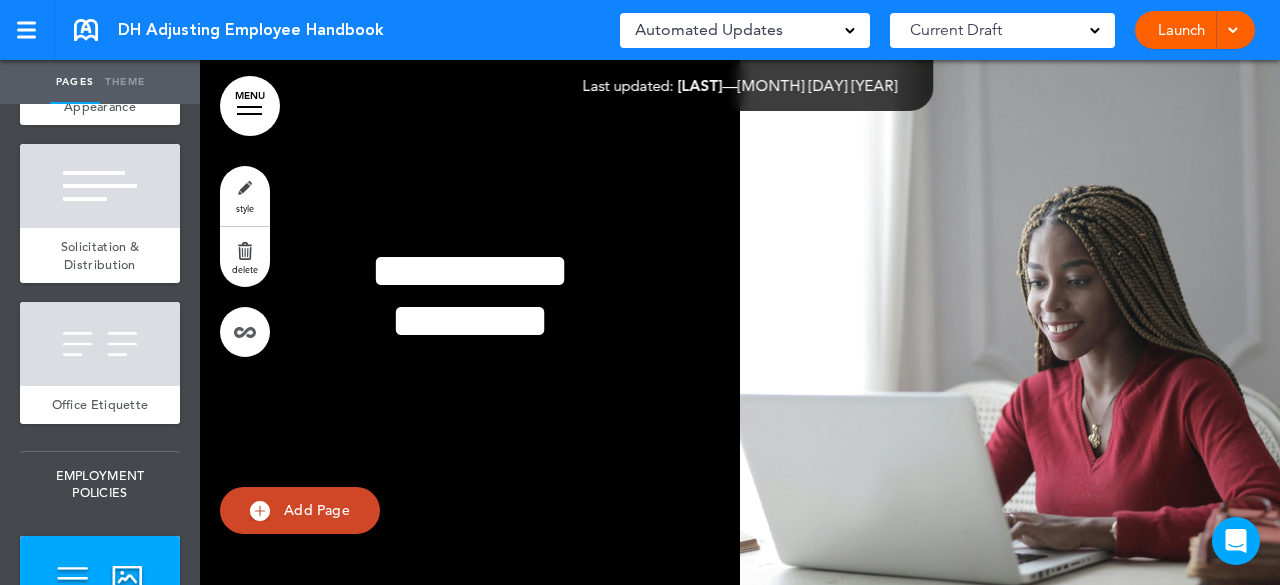 scroll, scrollTop: 30024, scrollLeft: 0, axis: vertical 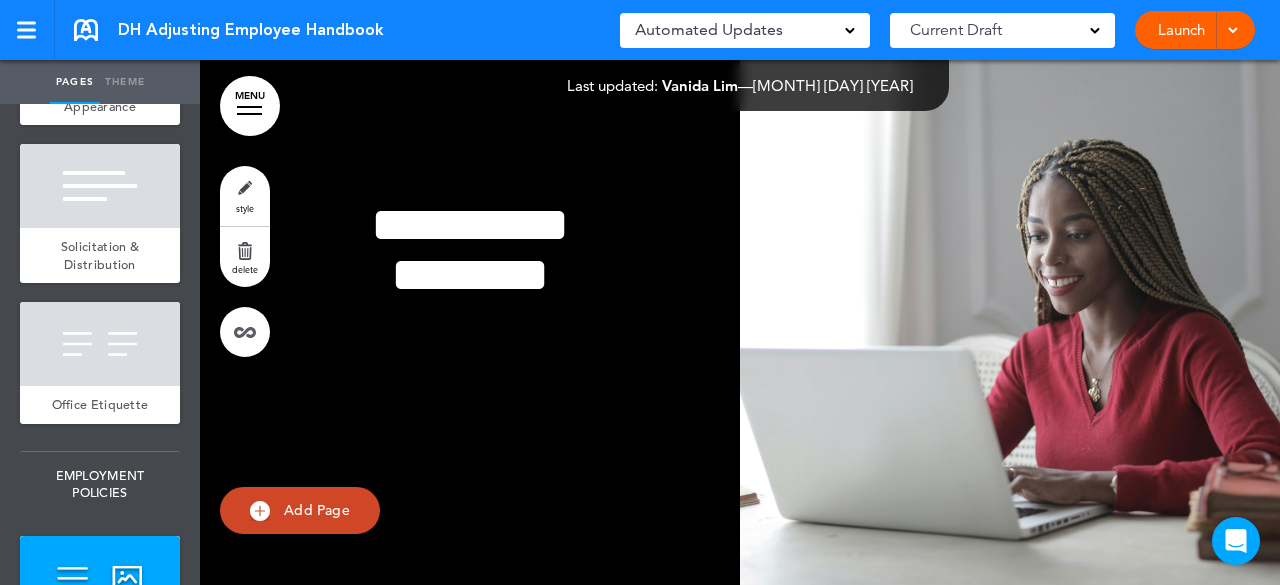 click at bounding box center (1095, 29) 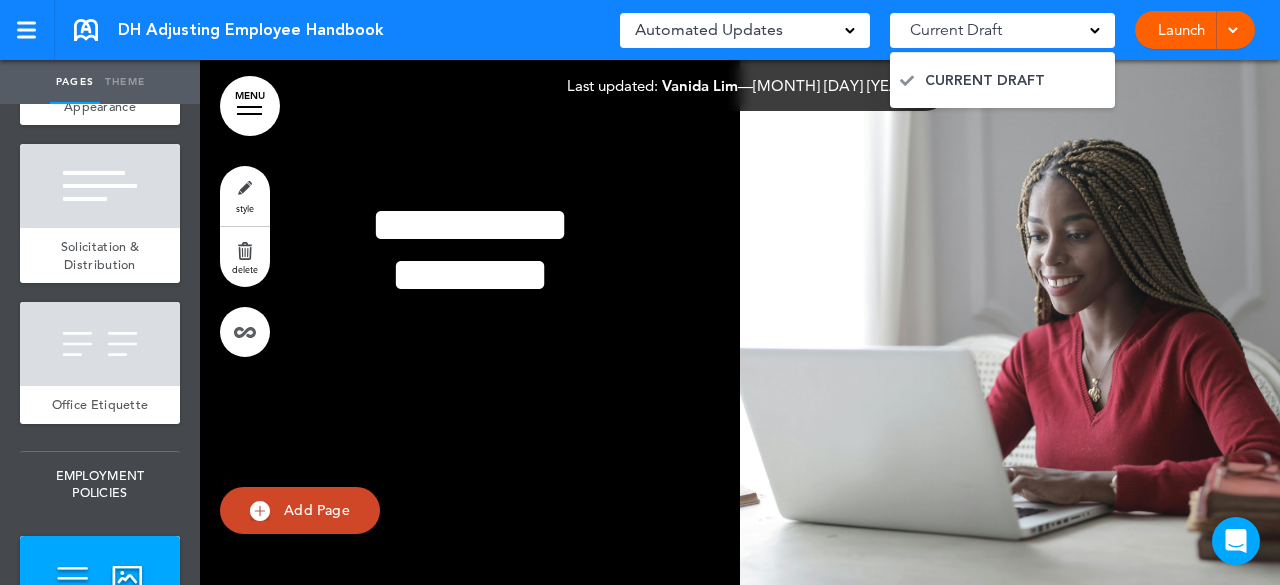click at bounding box center (1095, 29) 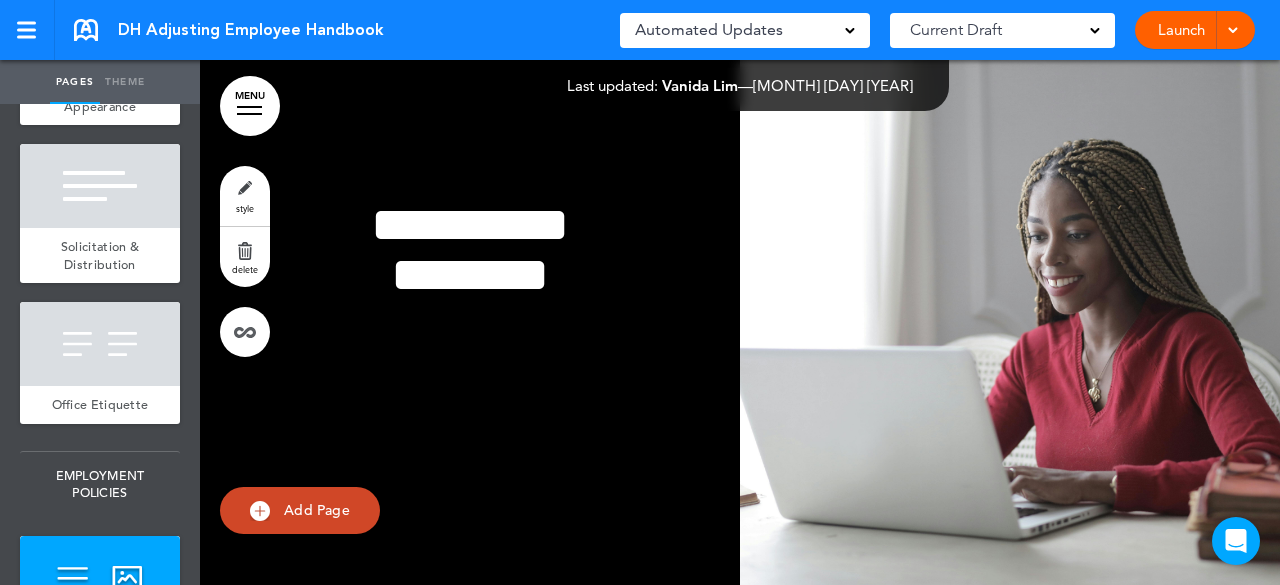 click on "Automated Updates
0" at bounding box center [745, 30] 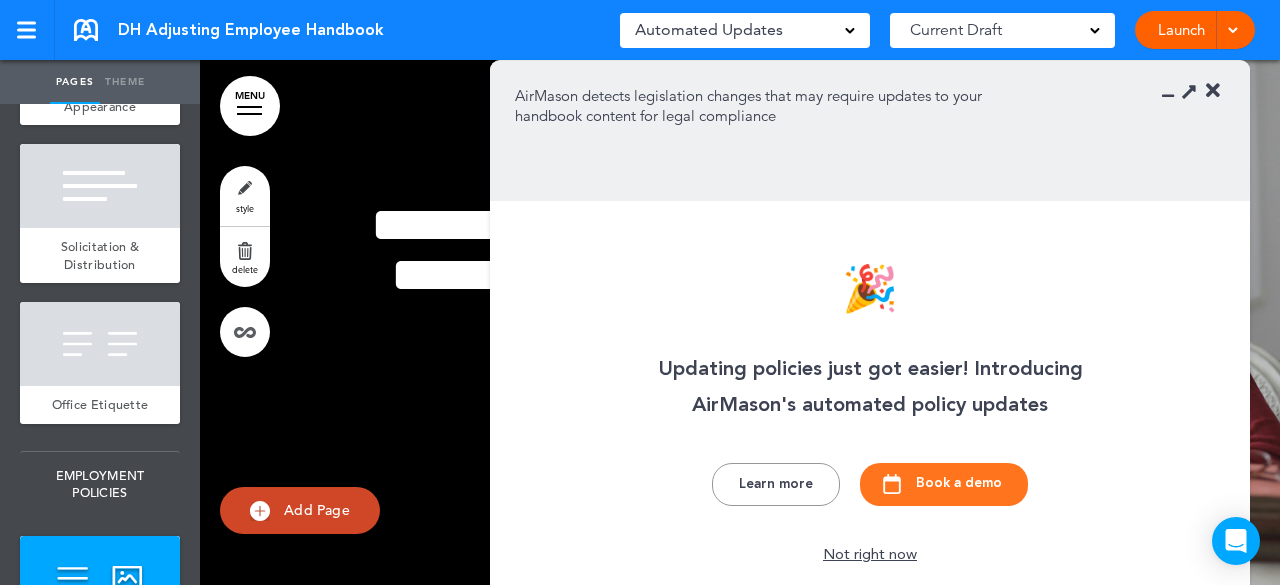 click on "Learn more" at bounding box center (776, 484) 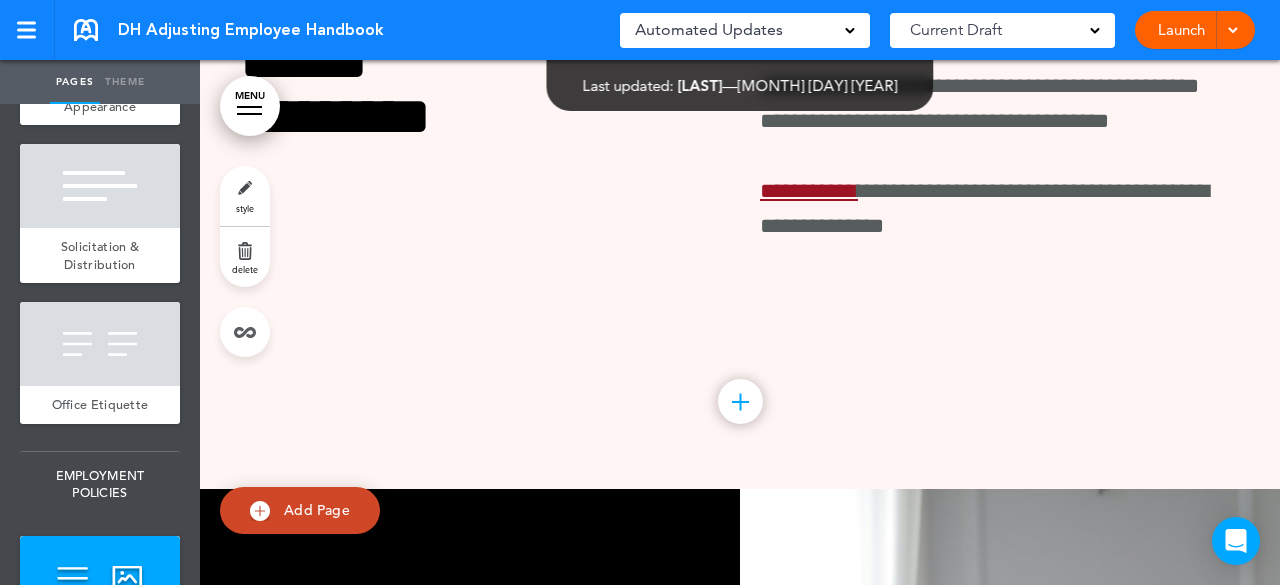 scroll, scrollTop: 29424, scrollLeft: 0, axis: vertical 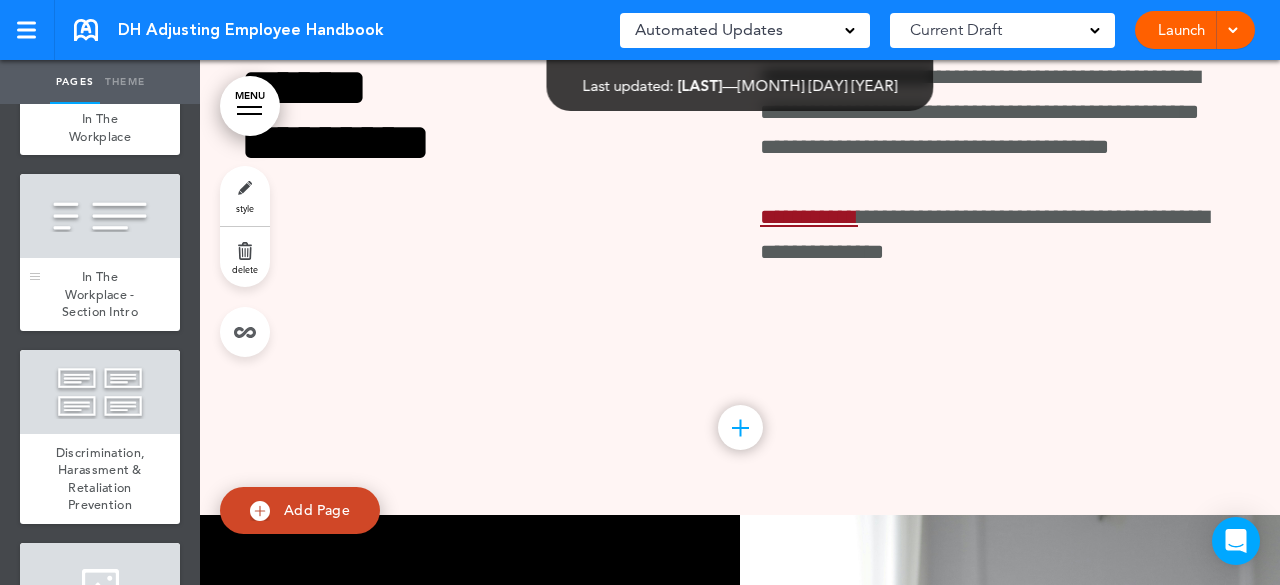 click on "In The Workplace - Section Intro" at bounding box center (100, 294) 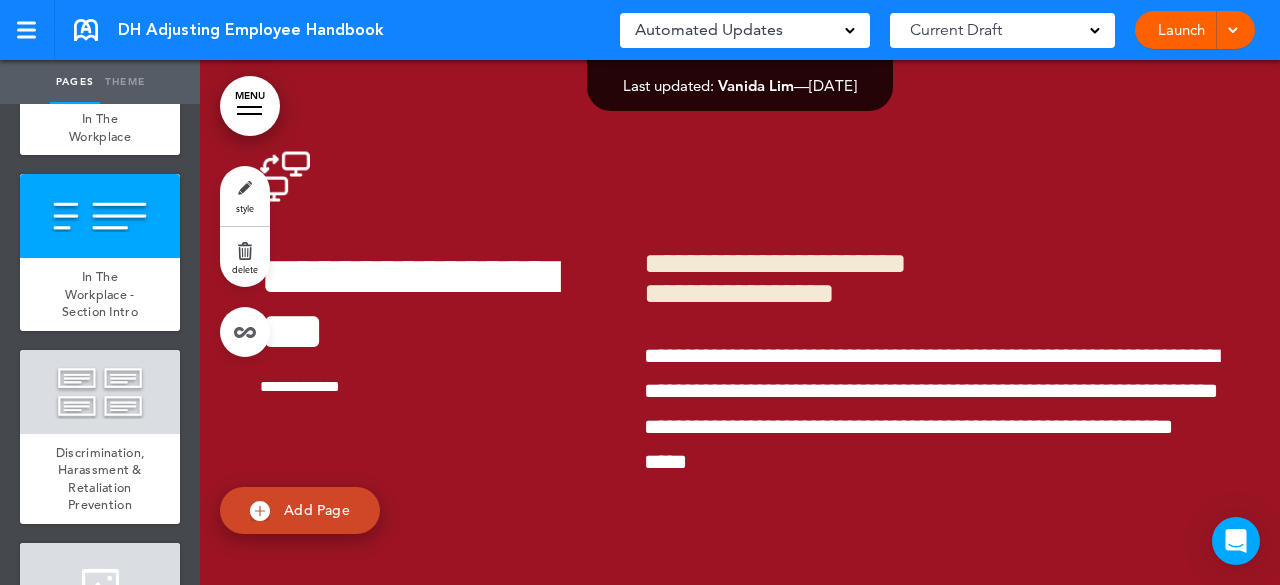 scroll, scrollTop: 16800, scrollLeft: 0, axis: vertical 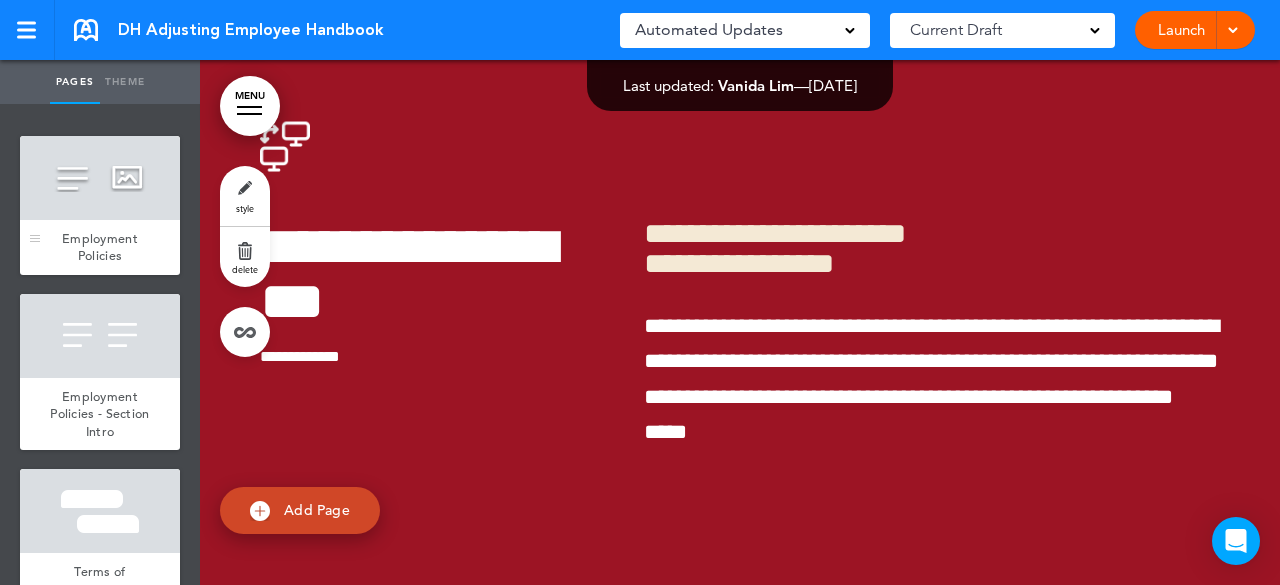 click on "Employment Policies" at bounding box center [100, 247] 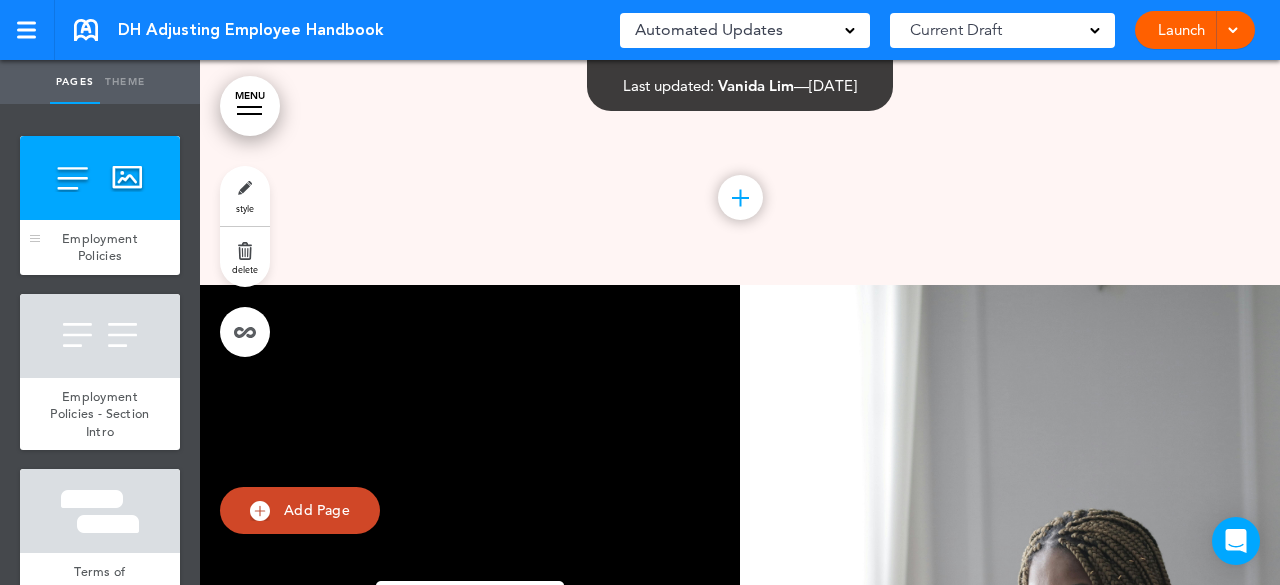 scroll, scrollTop: 29844, scrollLeft: 0, axis: vertical 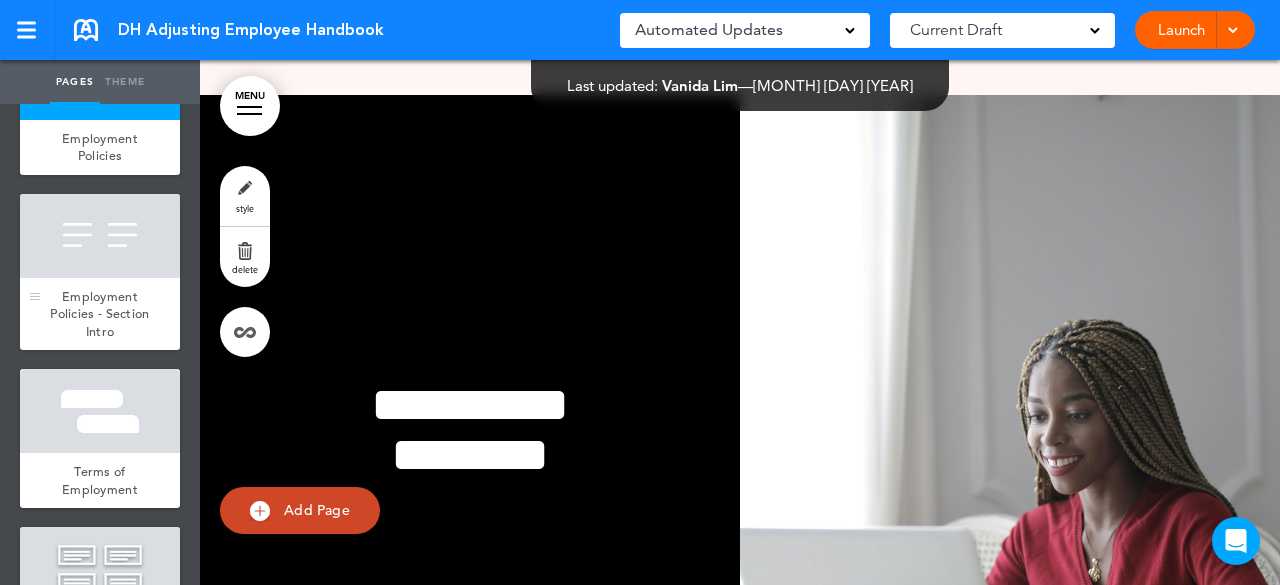 click on "Employment Policies - Section Intro" at bounding box center (99, 314) 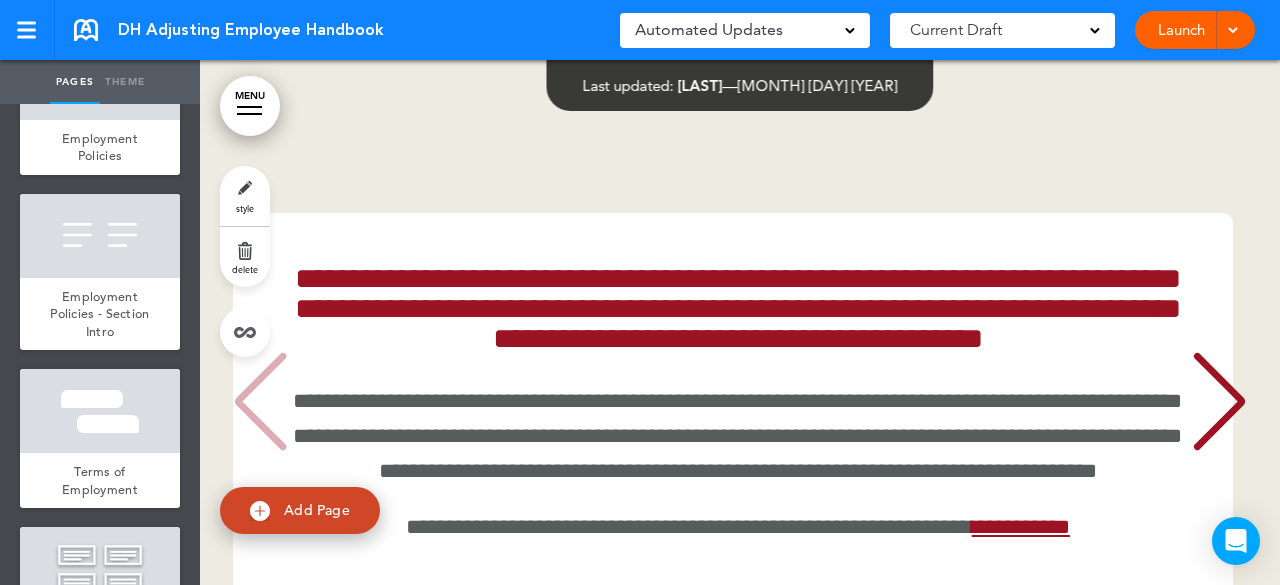scroll, scrollTop: 34564, scrollLeft: 0, axis: vertical 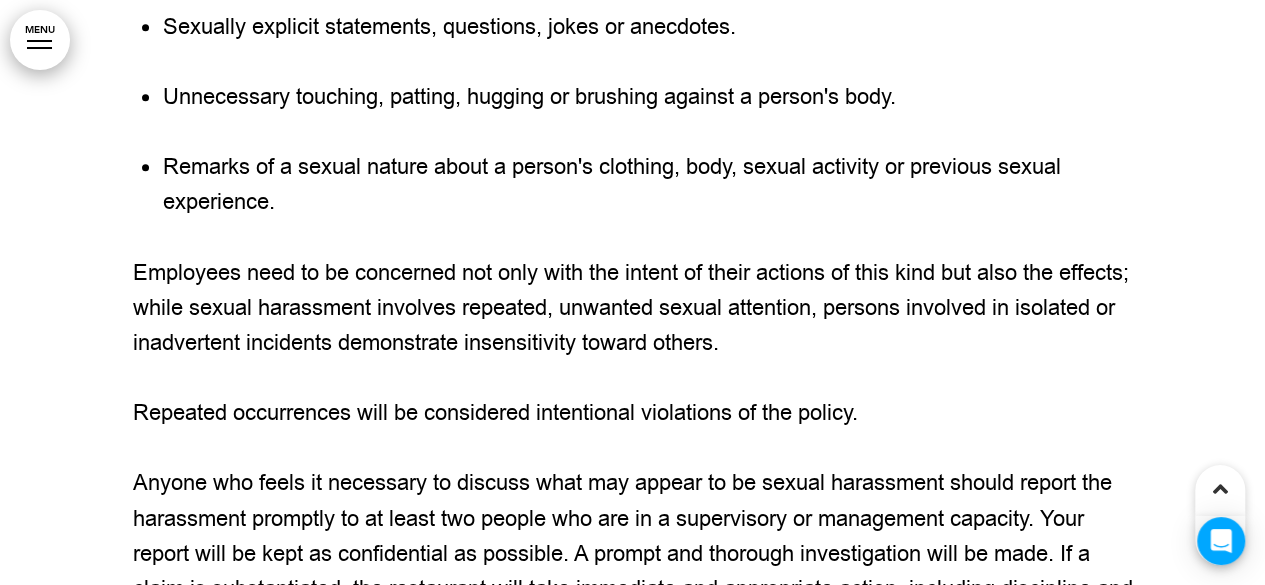 click on "MENU" at bounding box center [40, 40] 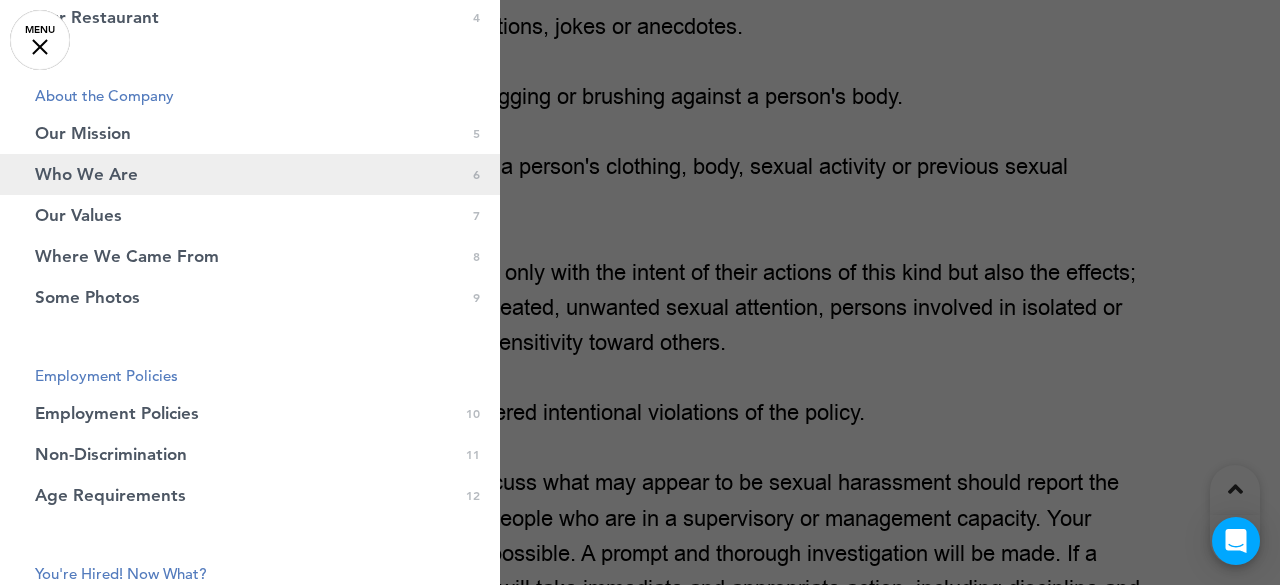 scroll, scrollTop: 160, scrollLeft: 0, axis: vertical 